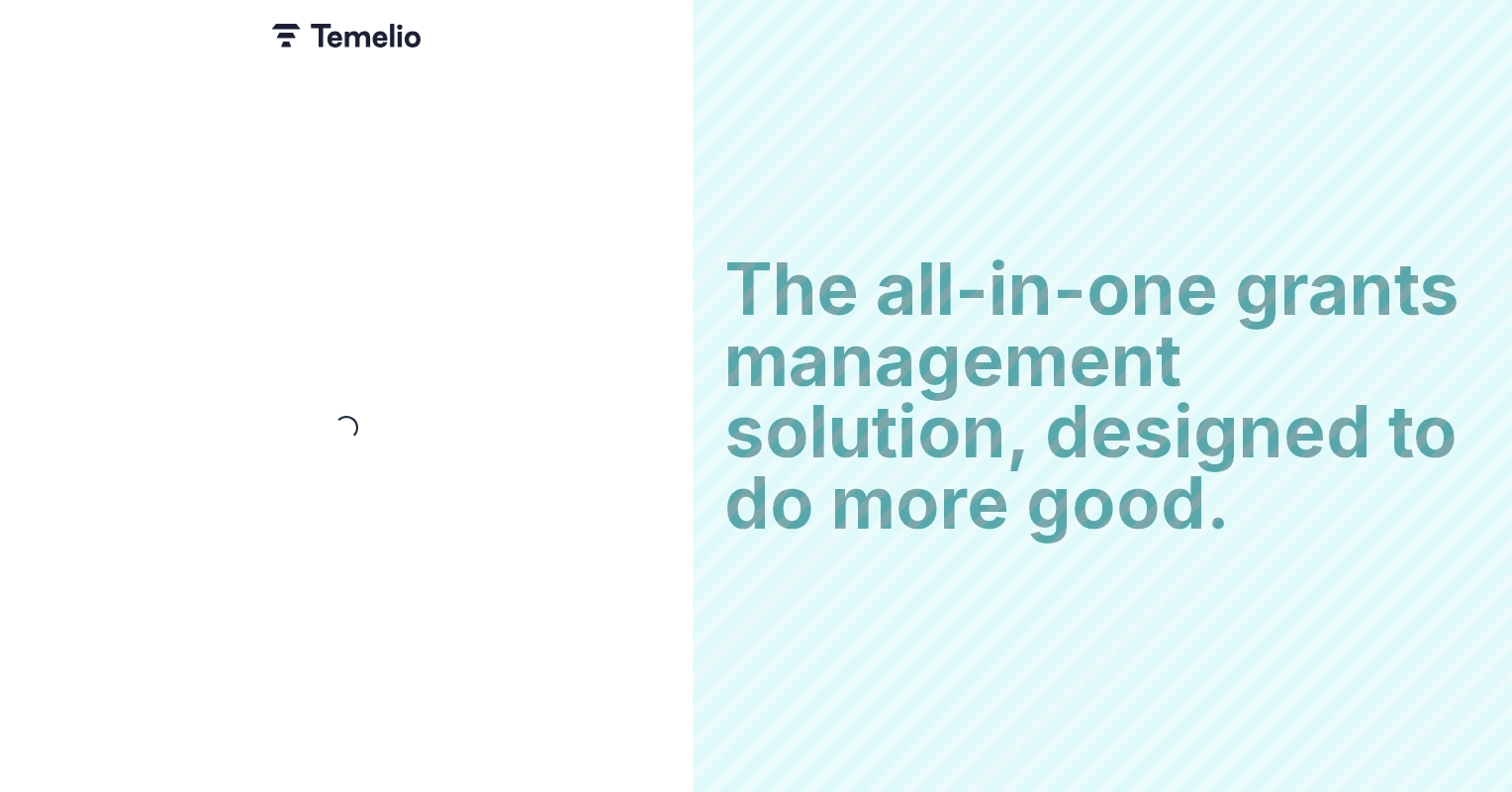 scroll, scrollTop: 0, scrollLeft: 0, axis: both 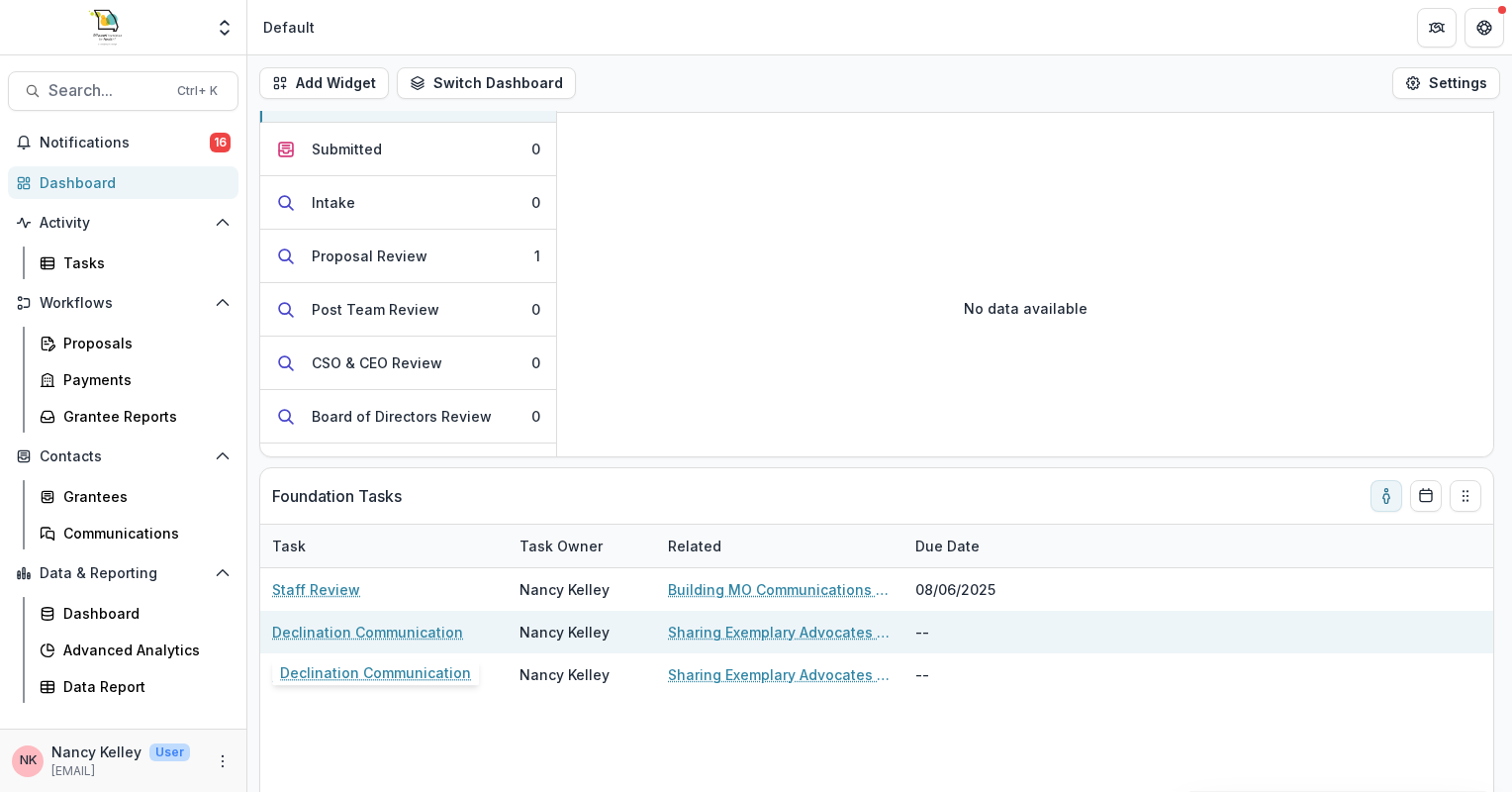 click on "Declination Communication" at bounding box center [367, 632] 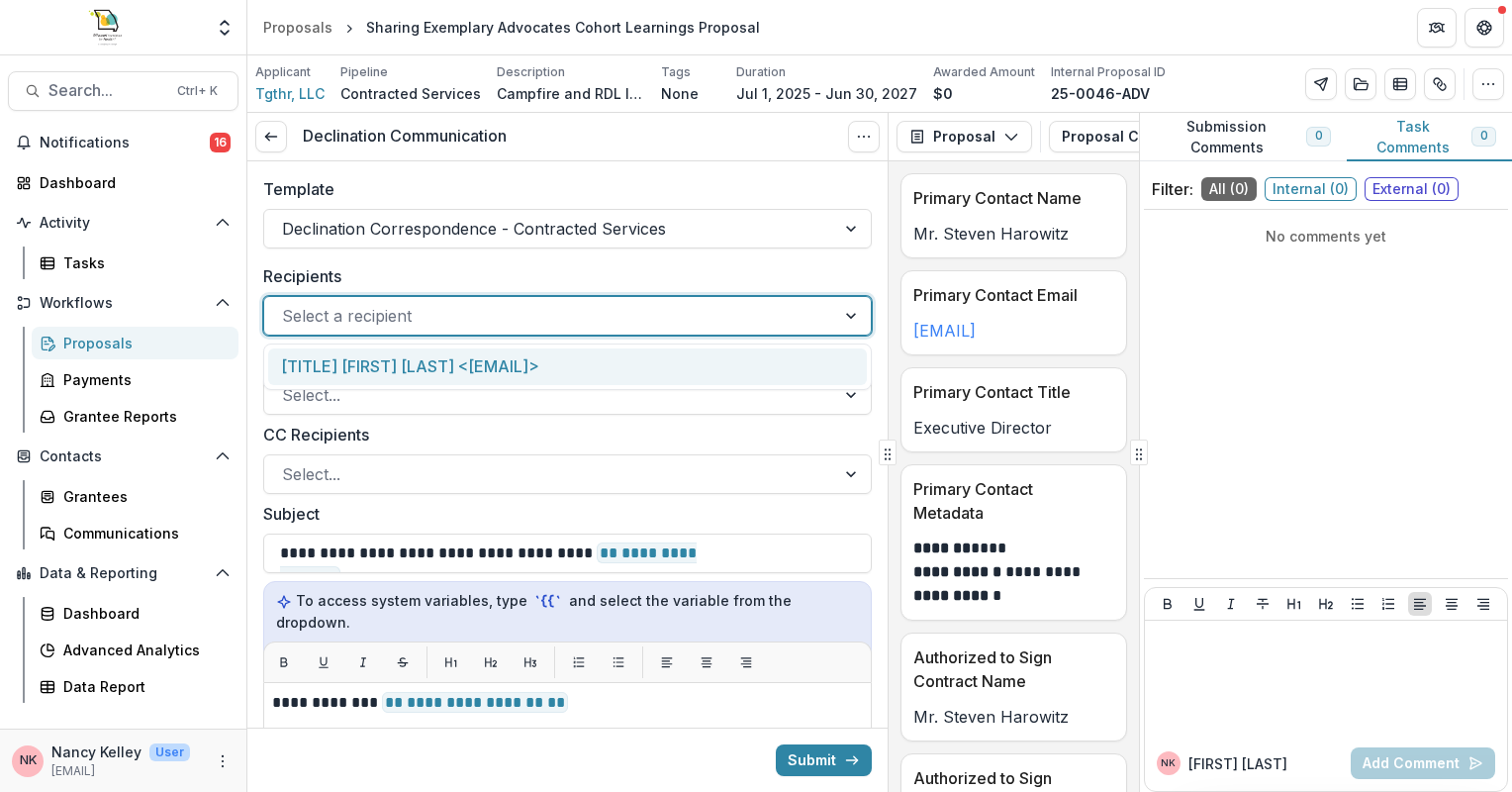 click at bounding box center [853, 316] 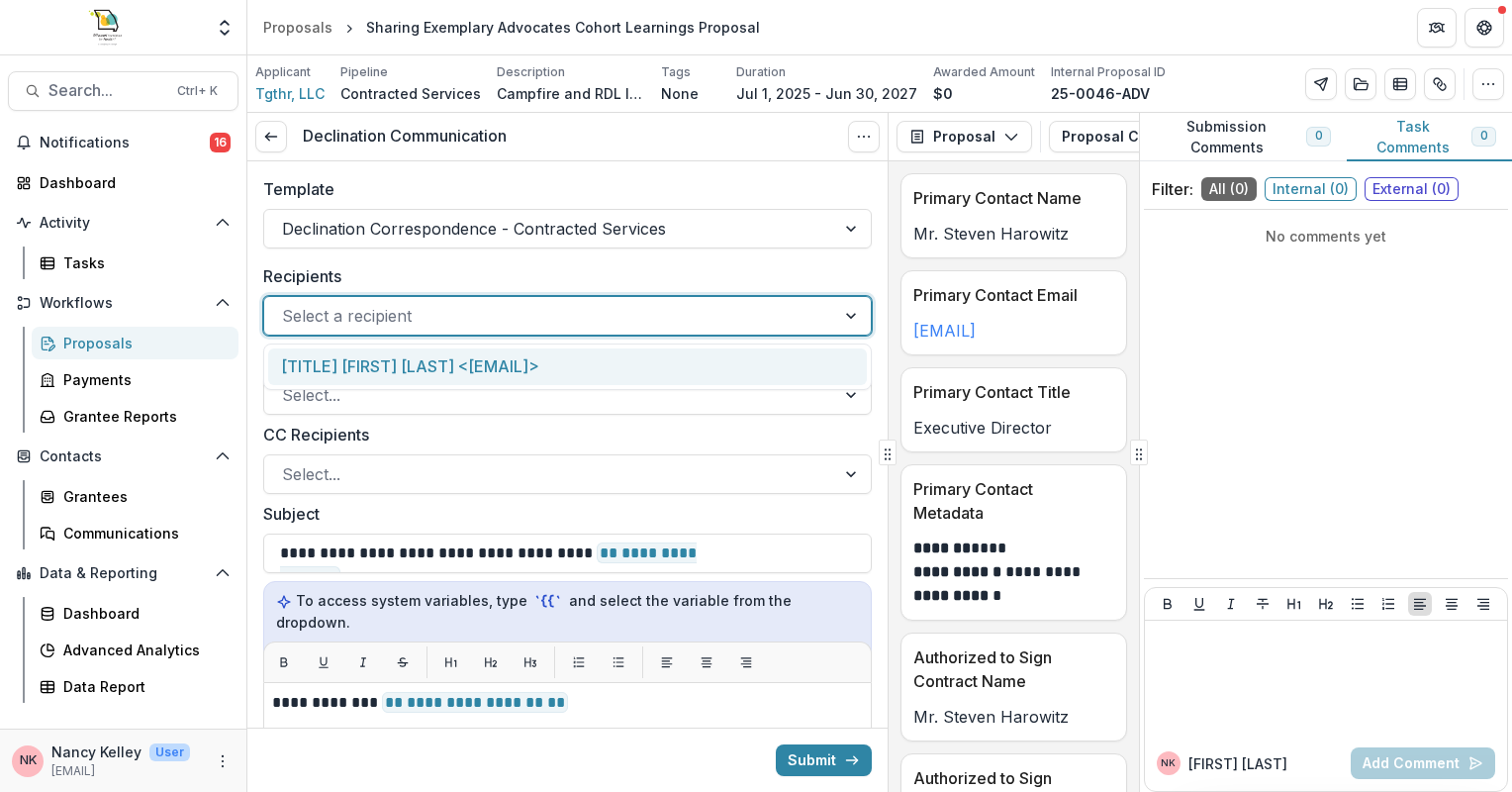 click on "[TITLE] [FIRST] [LAST] <[EMAIL]>" at bounding box center [567, 366] 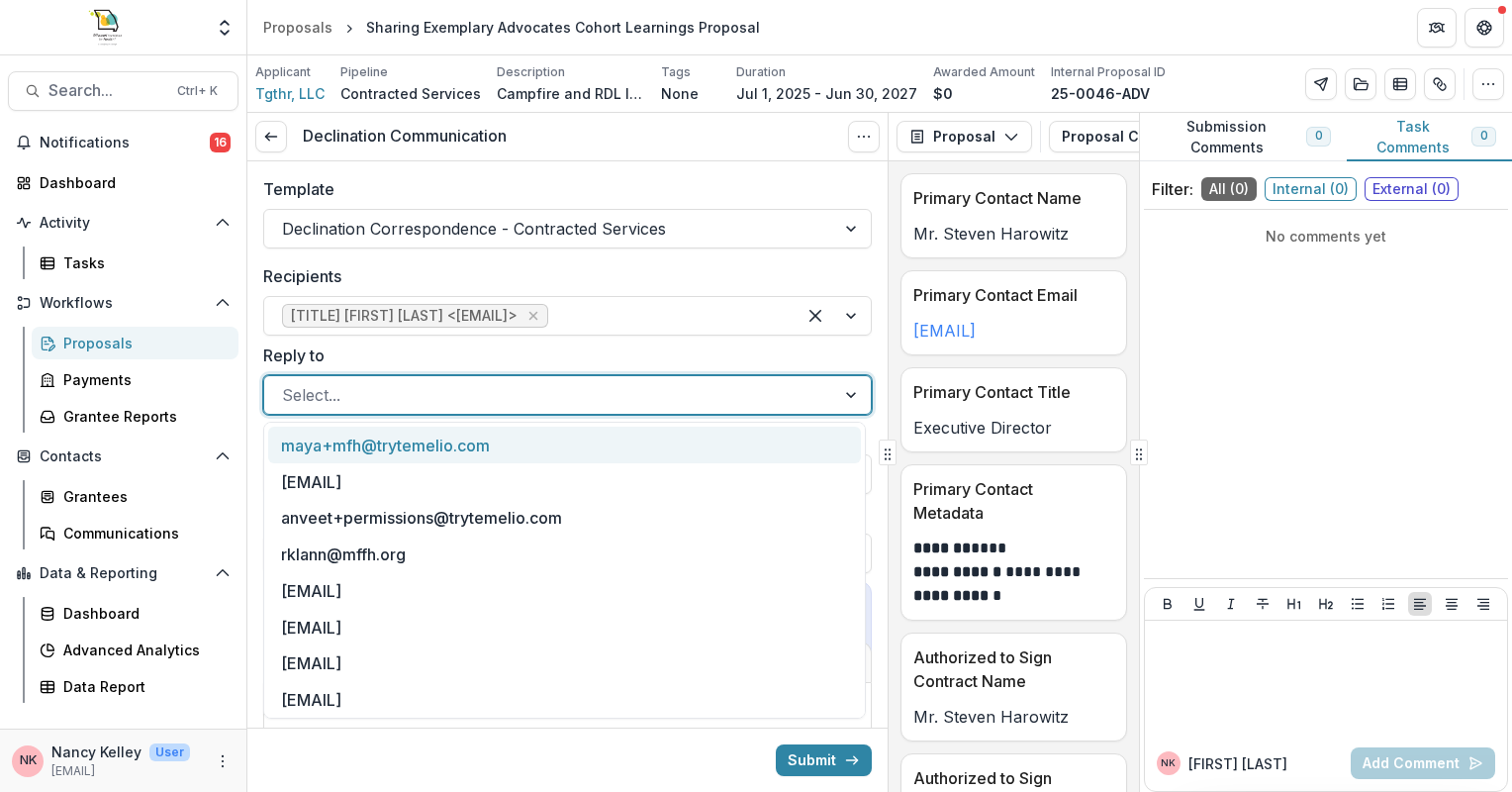 click at bounding box center [853, 395] 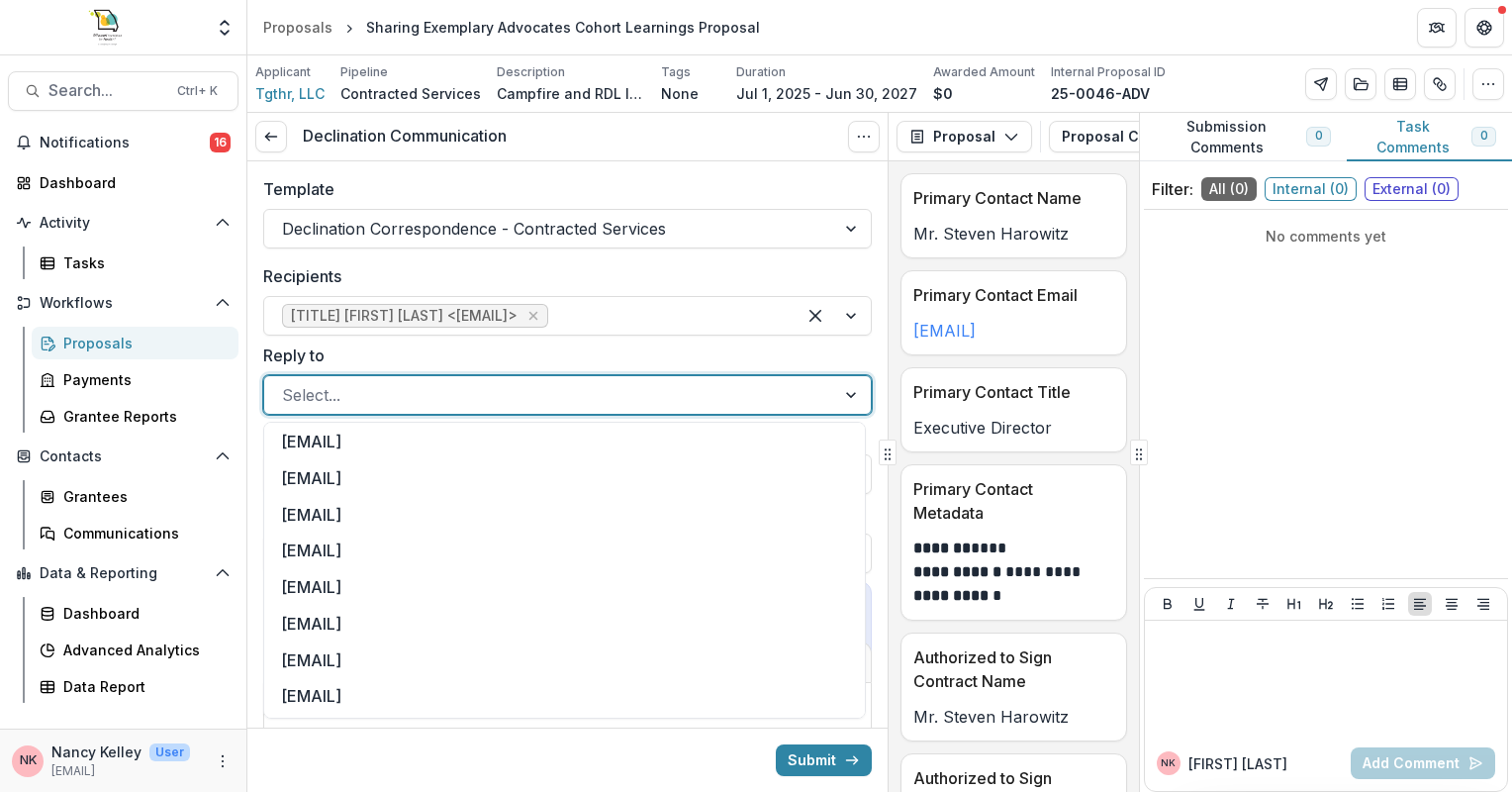 scroll, scrollTop: 1643, scrollLeft: 0, axis: vertical 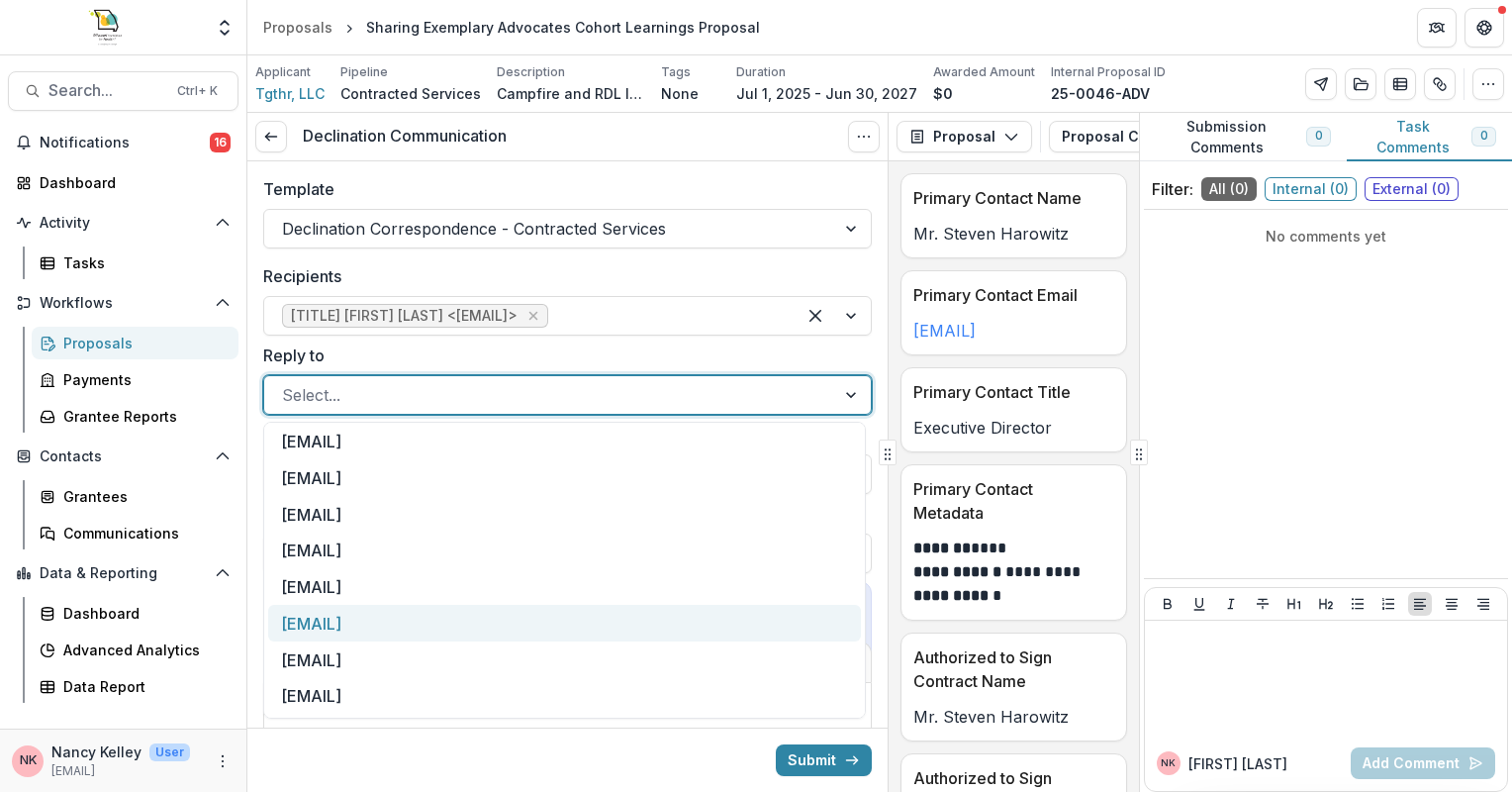 click on "[EMAIL]" at bounding box center (564, 623) 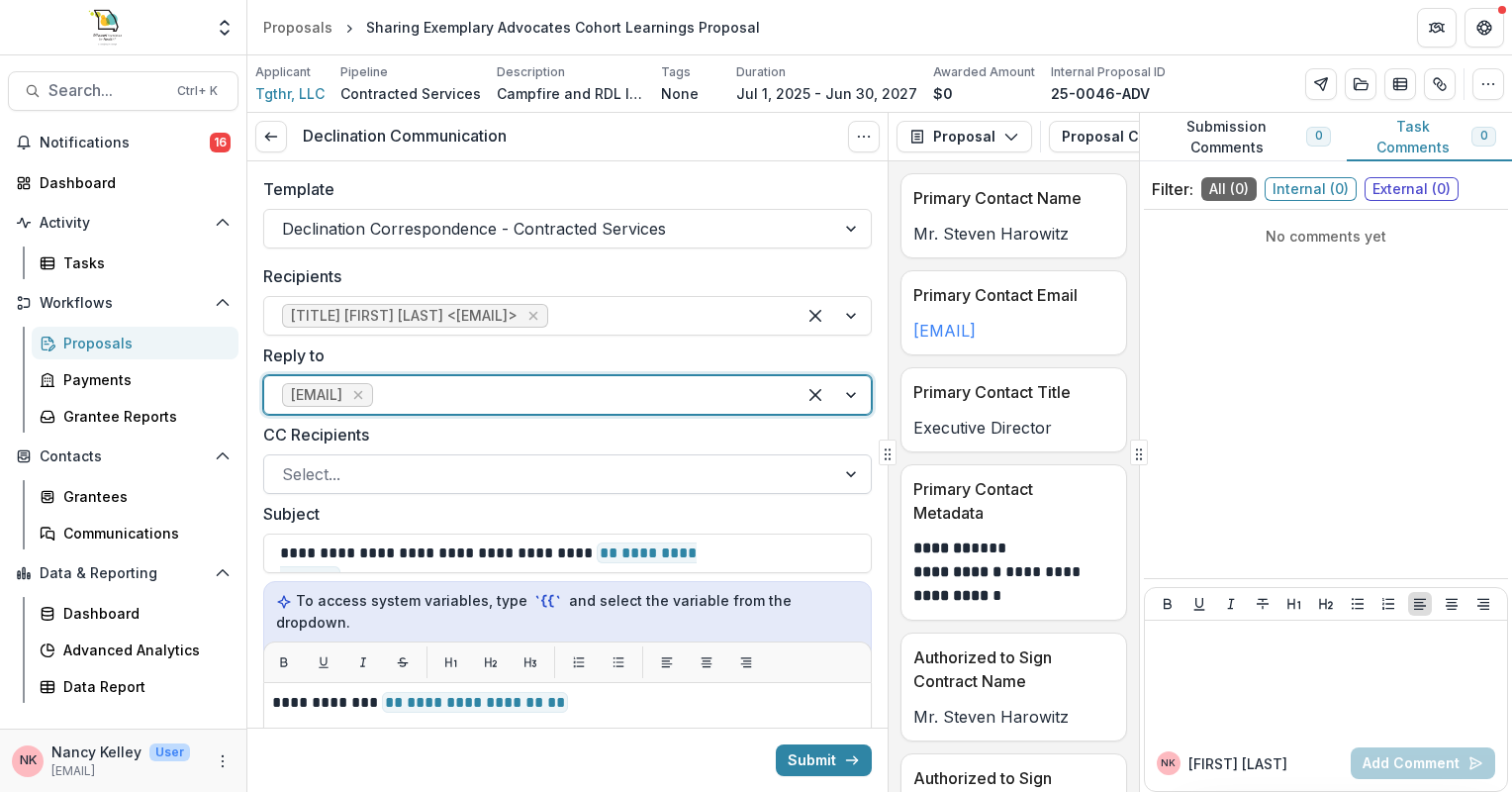 click at bounding box center [853, 474] 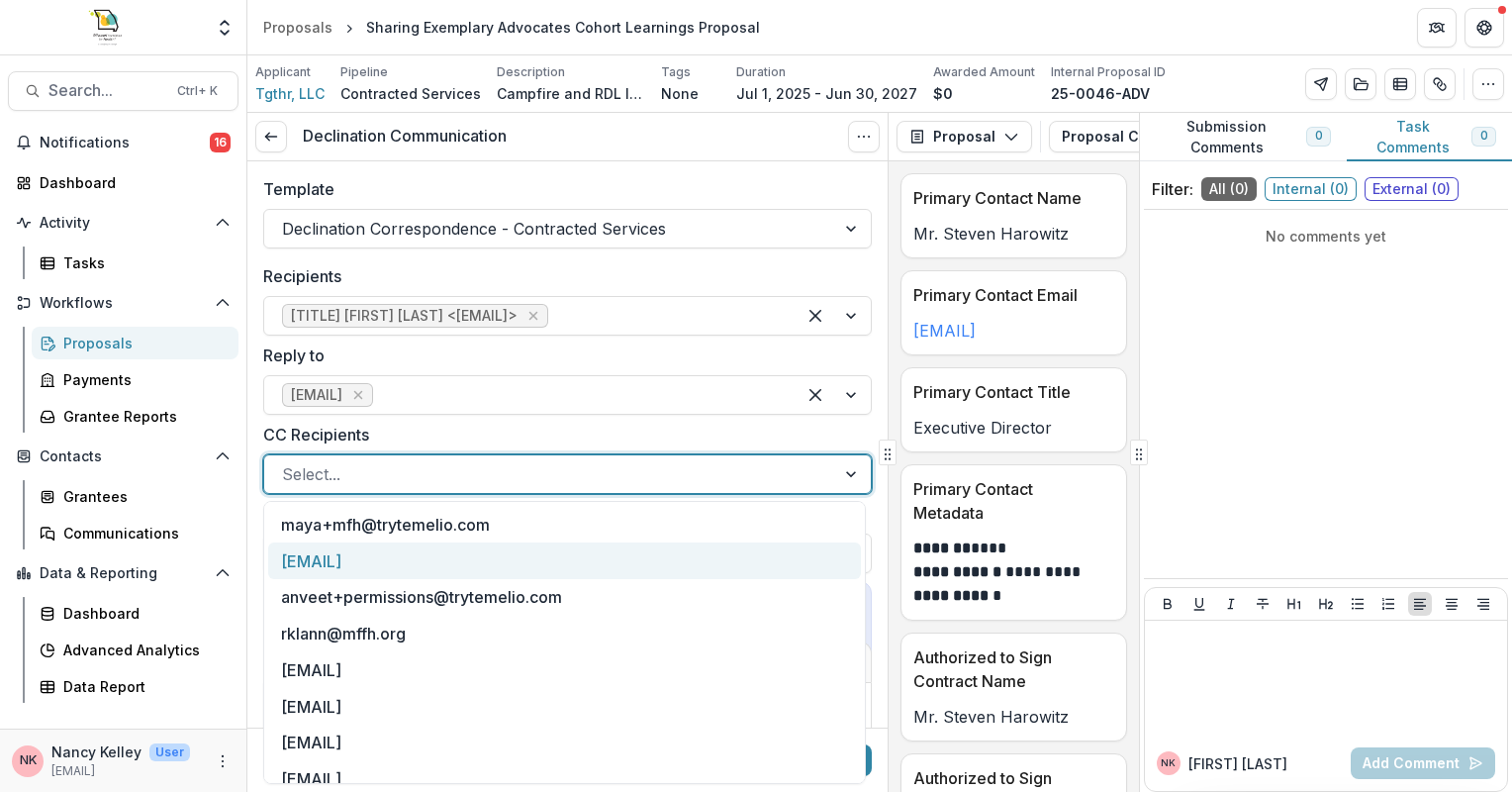 click on "[EMAIL]" at bounding box center [564, 560] 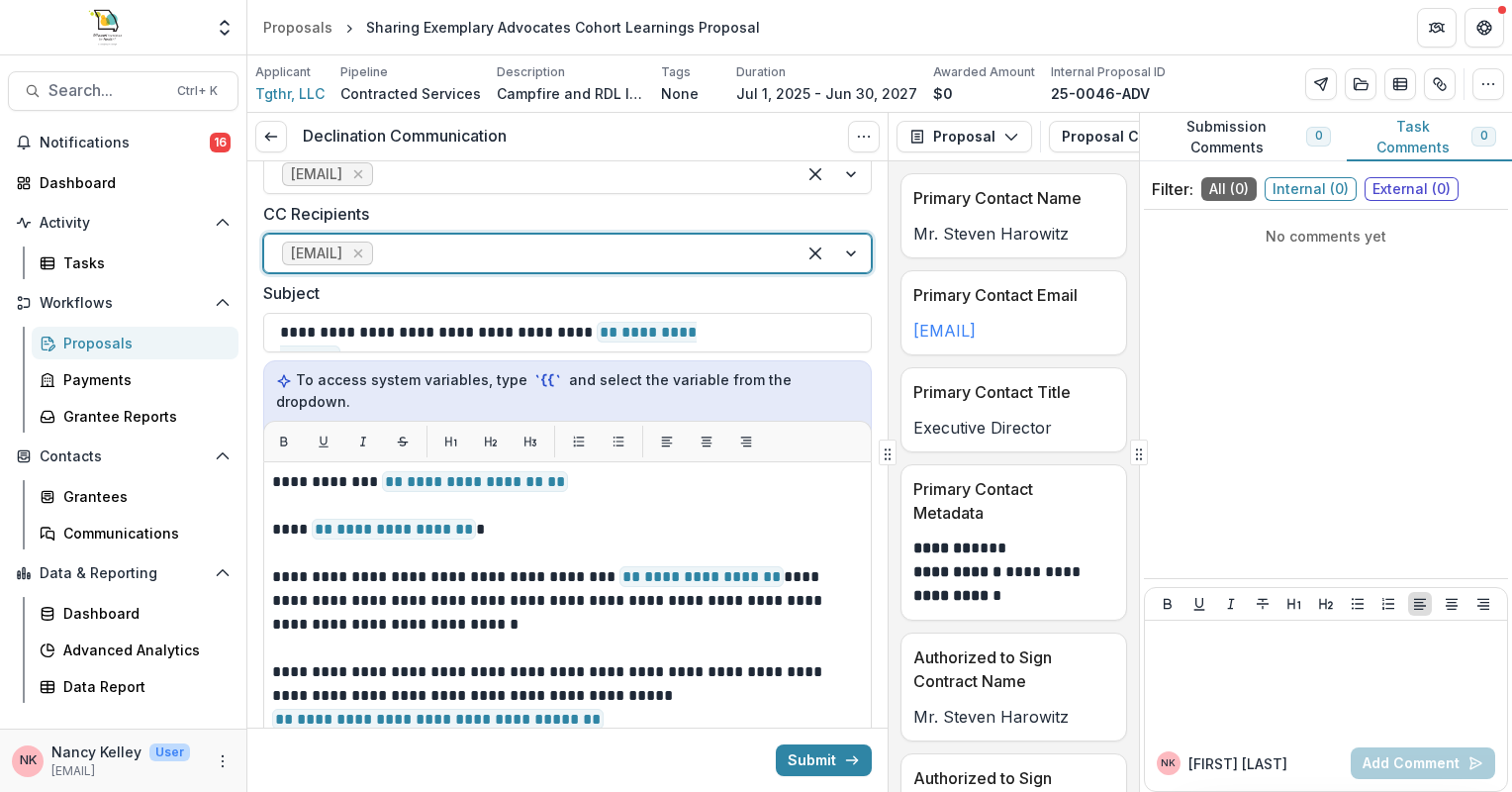 scroll, scrollTop: 396, scrollLeft: 0, axis: vertical 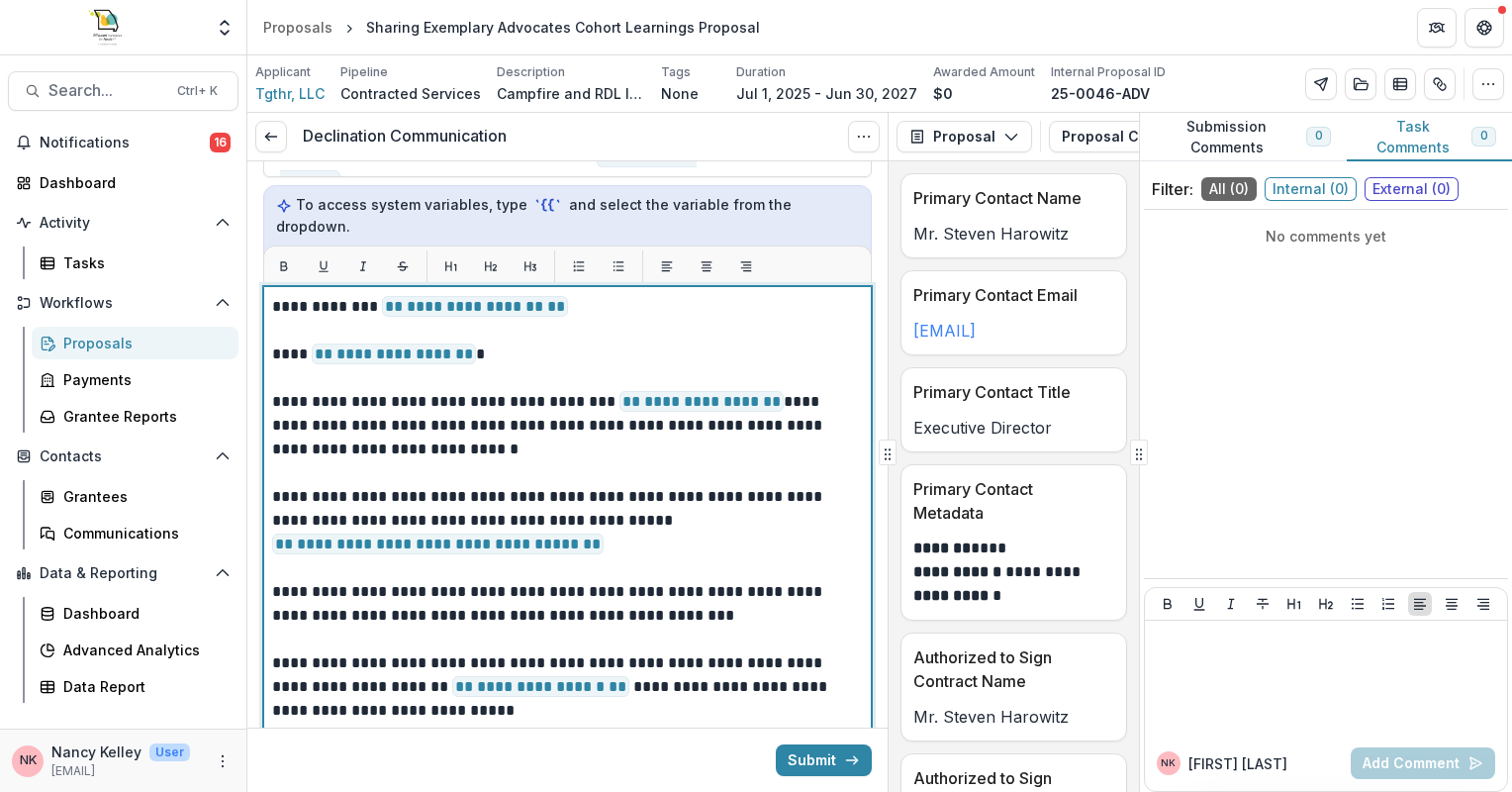 click on "**********" at bounding box center [475, 306] 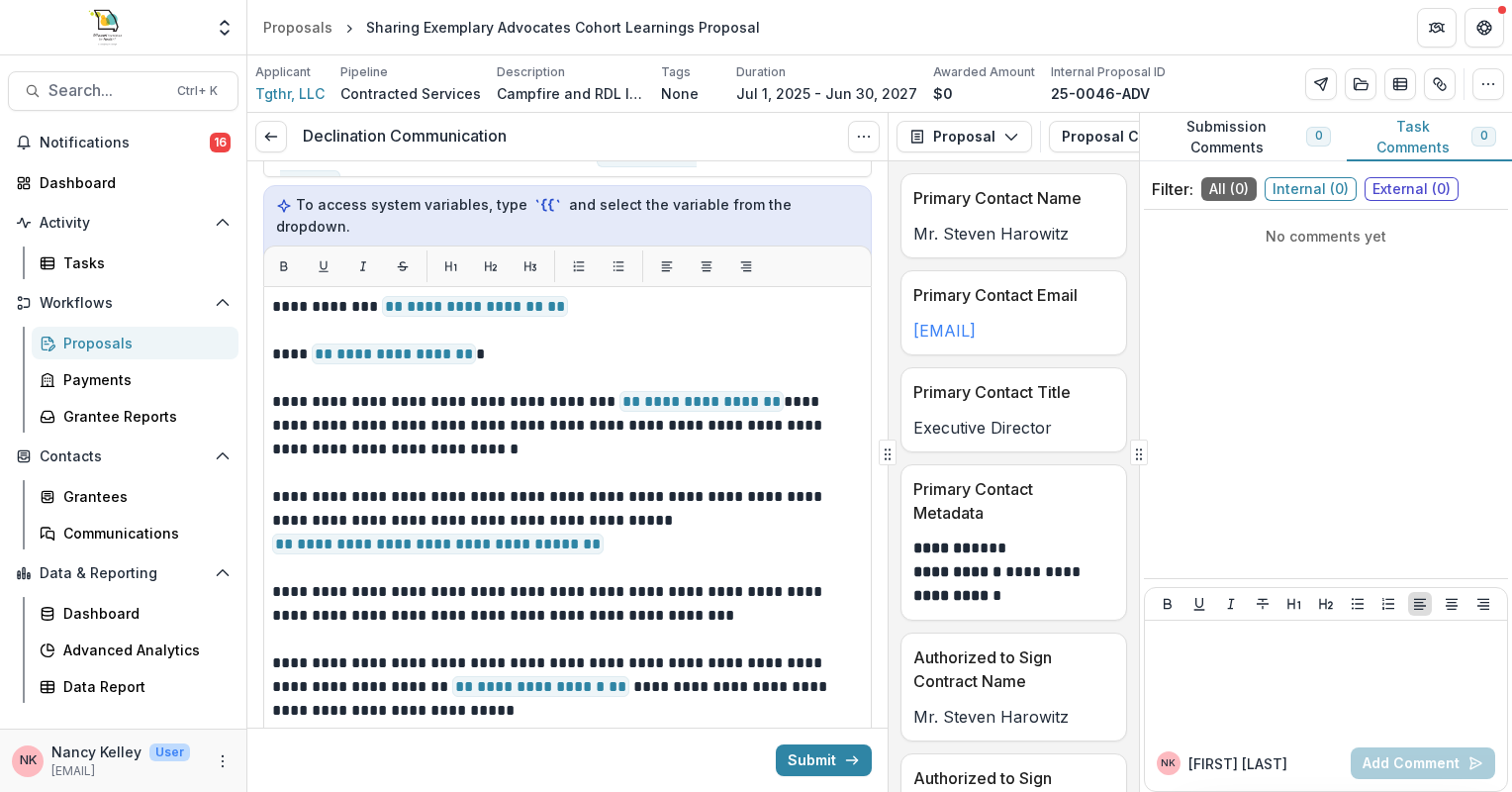 click on "`{{`" at bounding box center (548, 205) 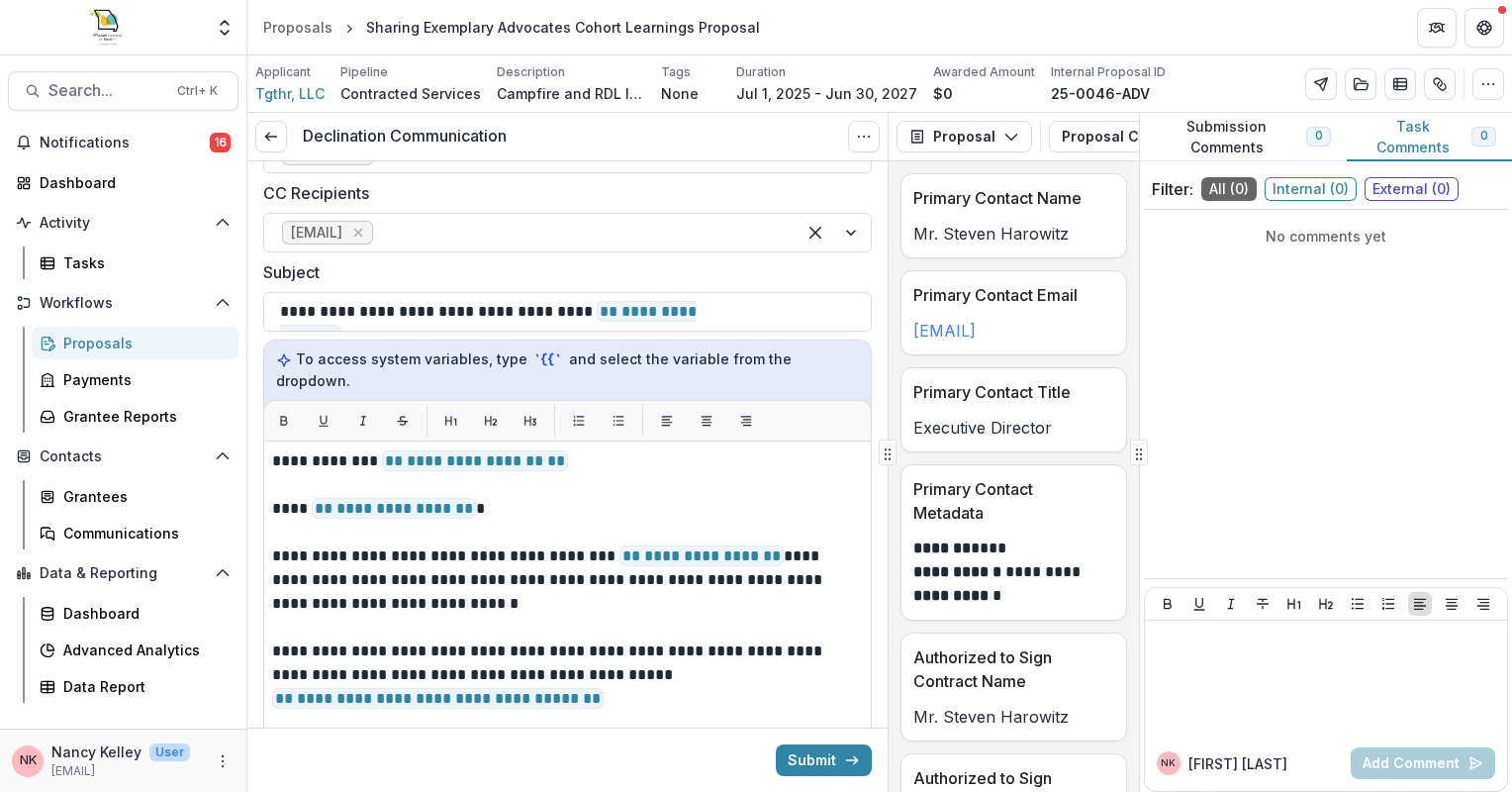 scroll, scrollTop: 0, scrollLeft: 0, axis: both 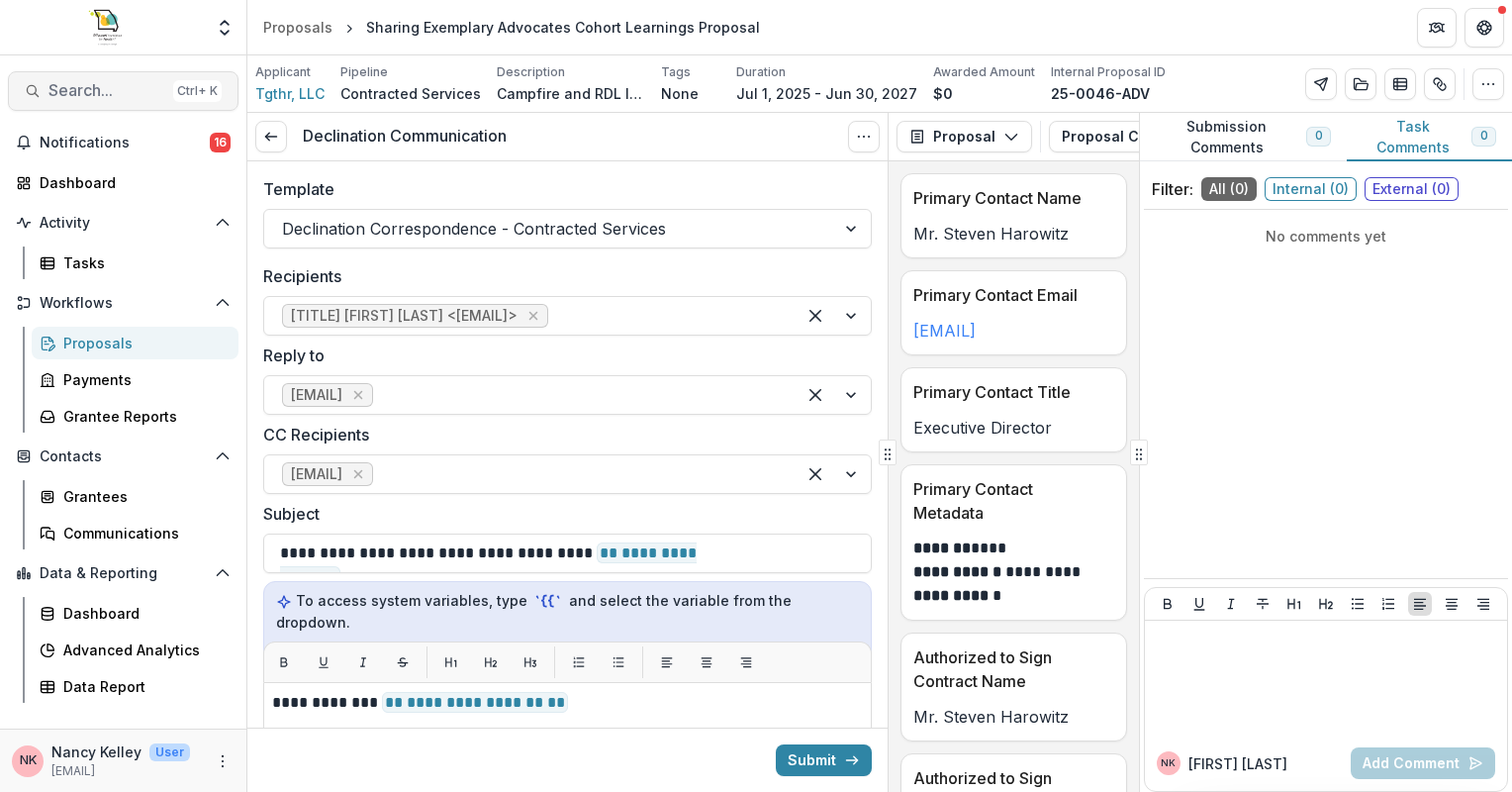 click on "Search..." at bounding box center [107, 90] 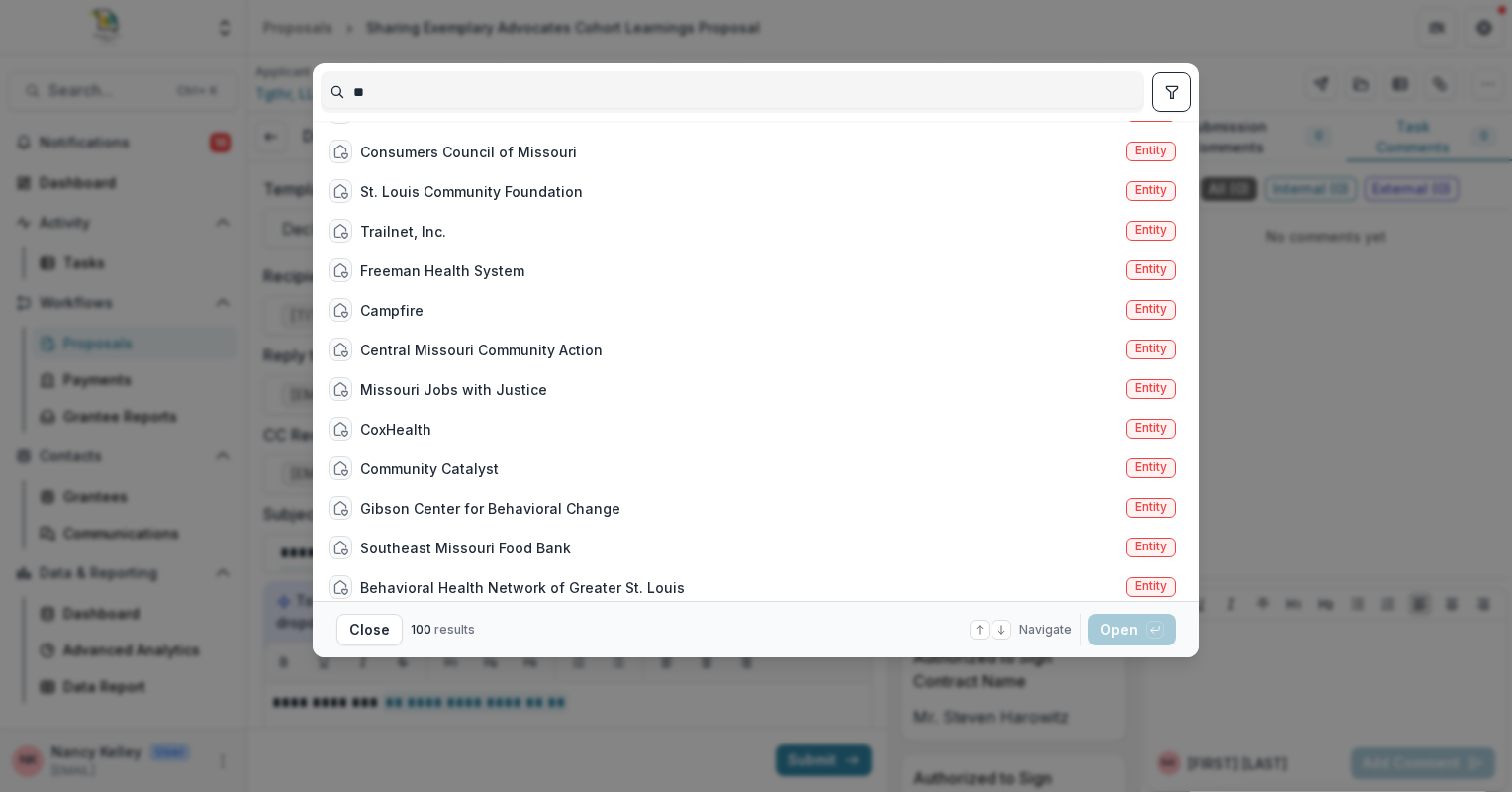 scroll, scrollTop: 2178, scrollLeft: 0, axis: vertical 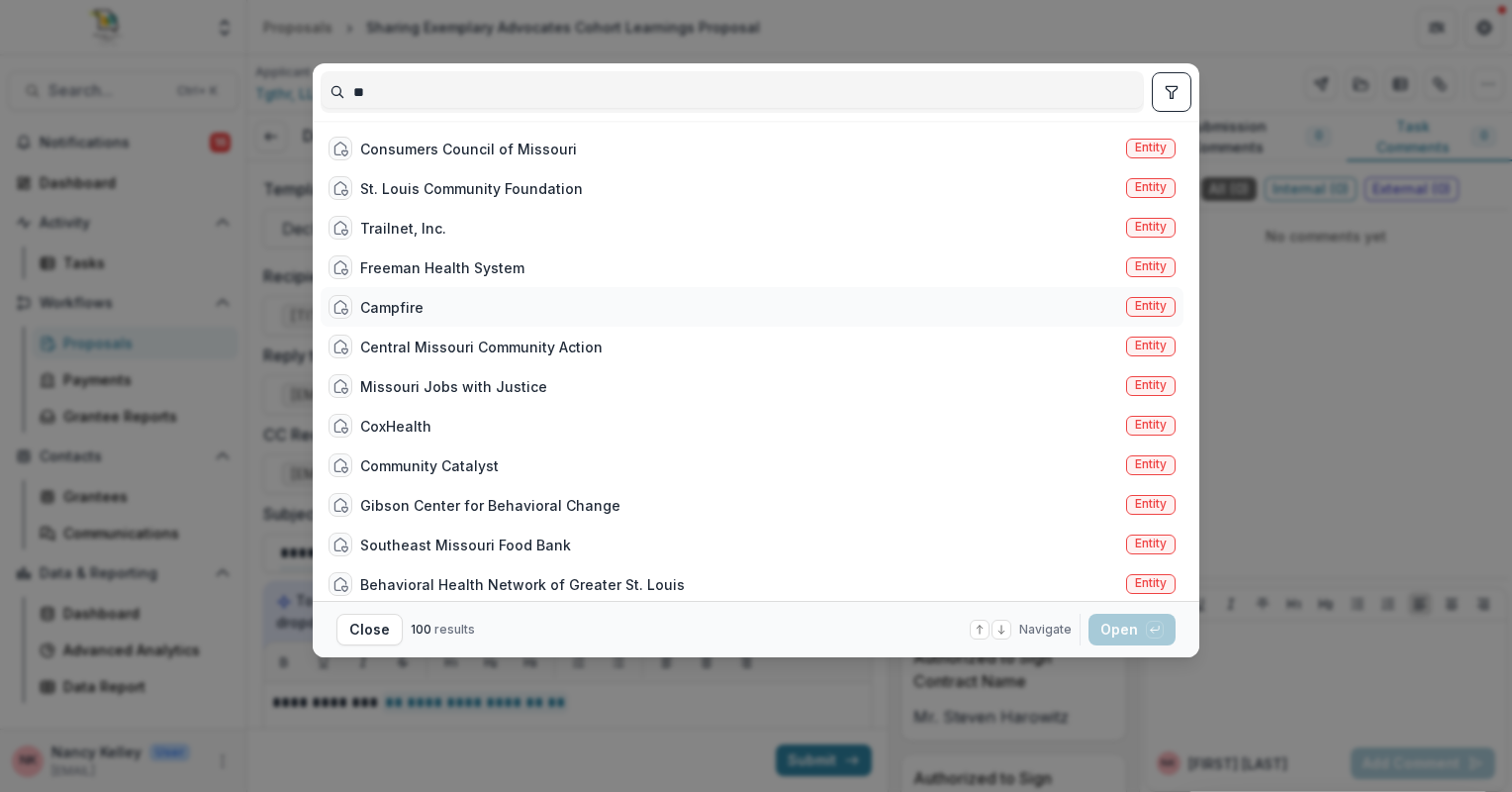 type on "**" 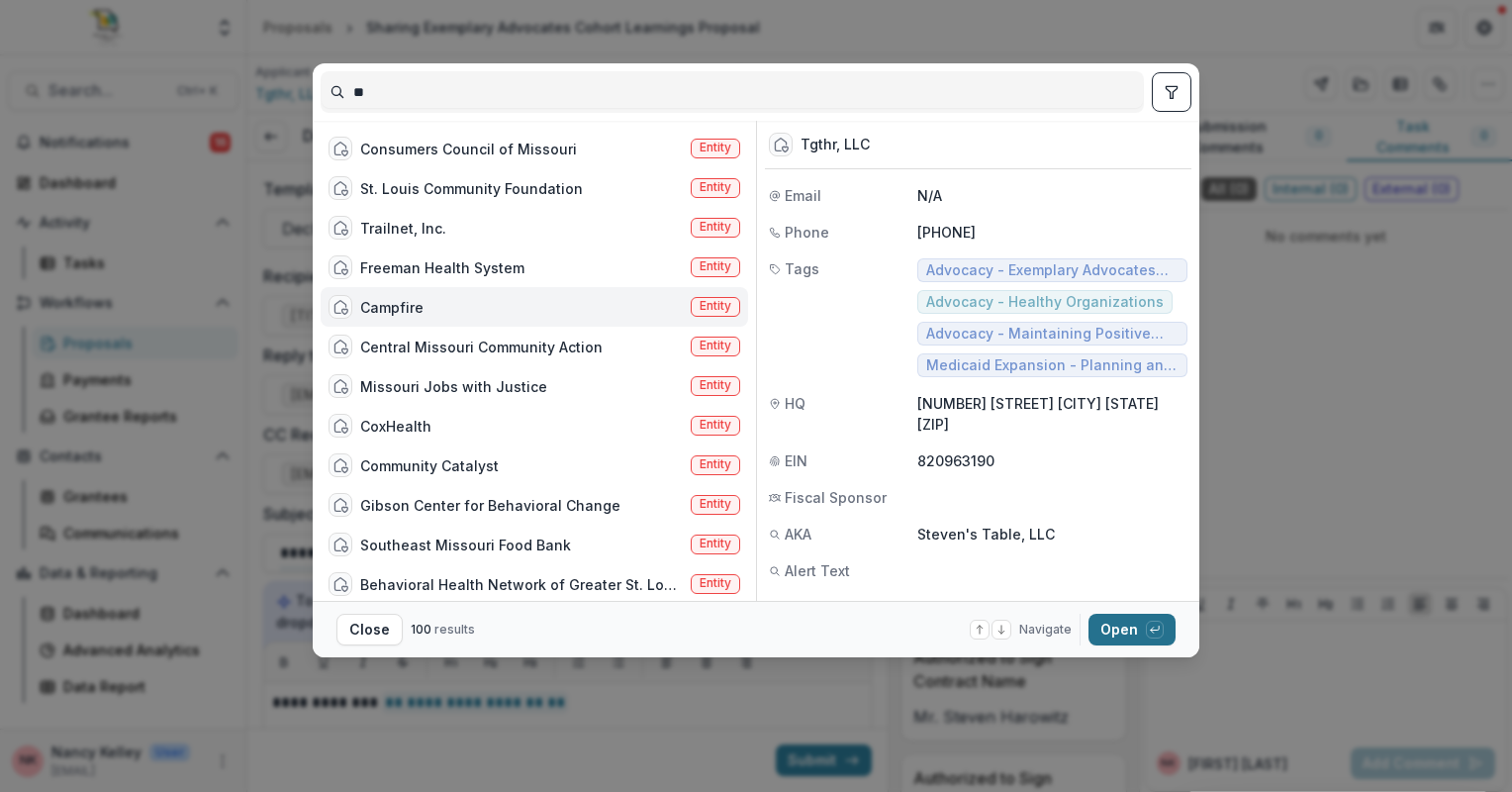 click on "Open with enter key" at bounding box center (1132, 630) 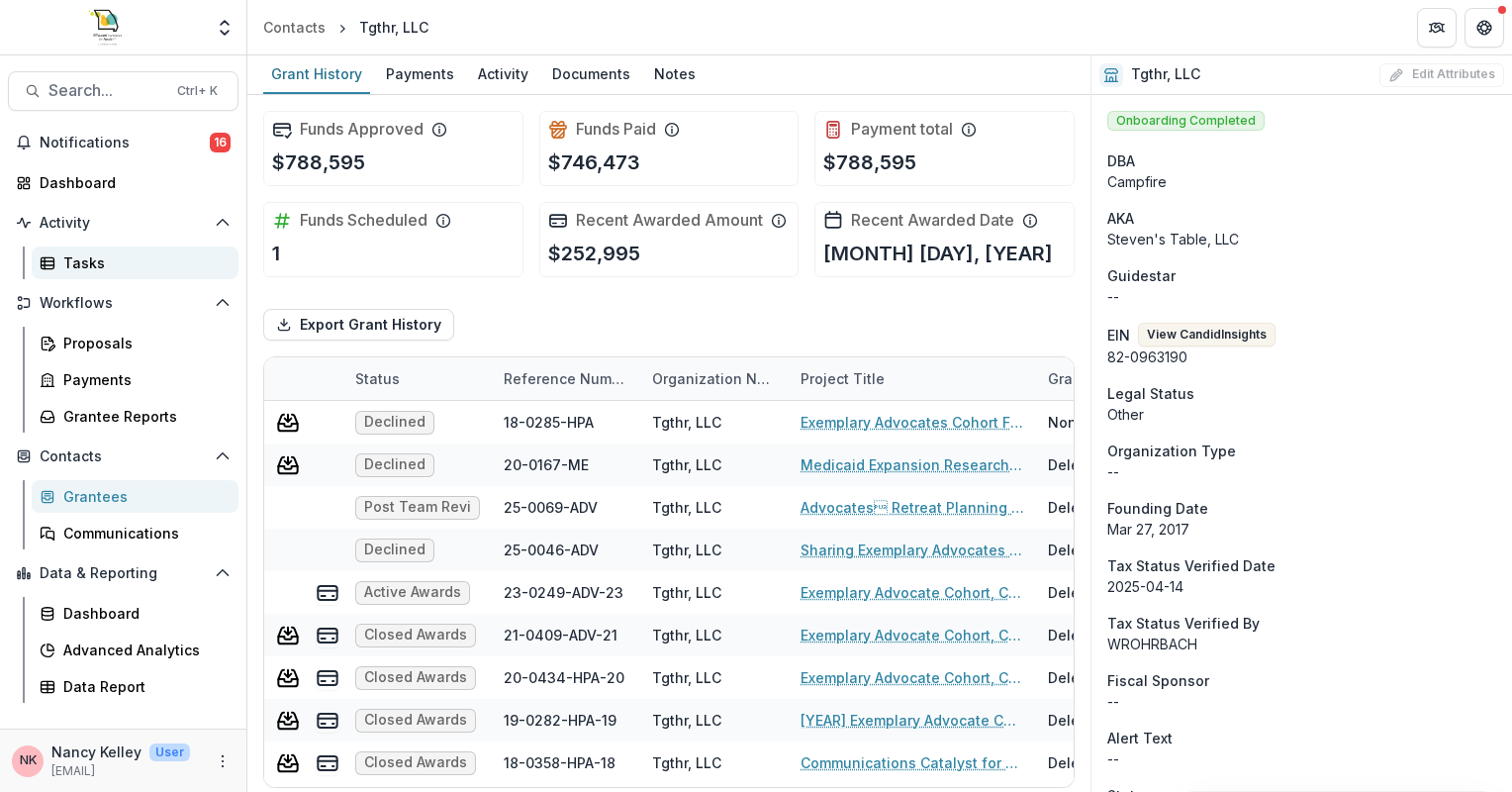 click on "Tasks" at bounding box center (142, 262) 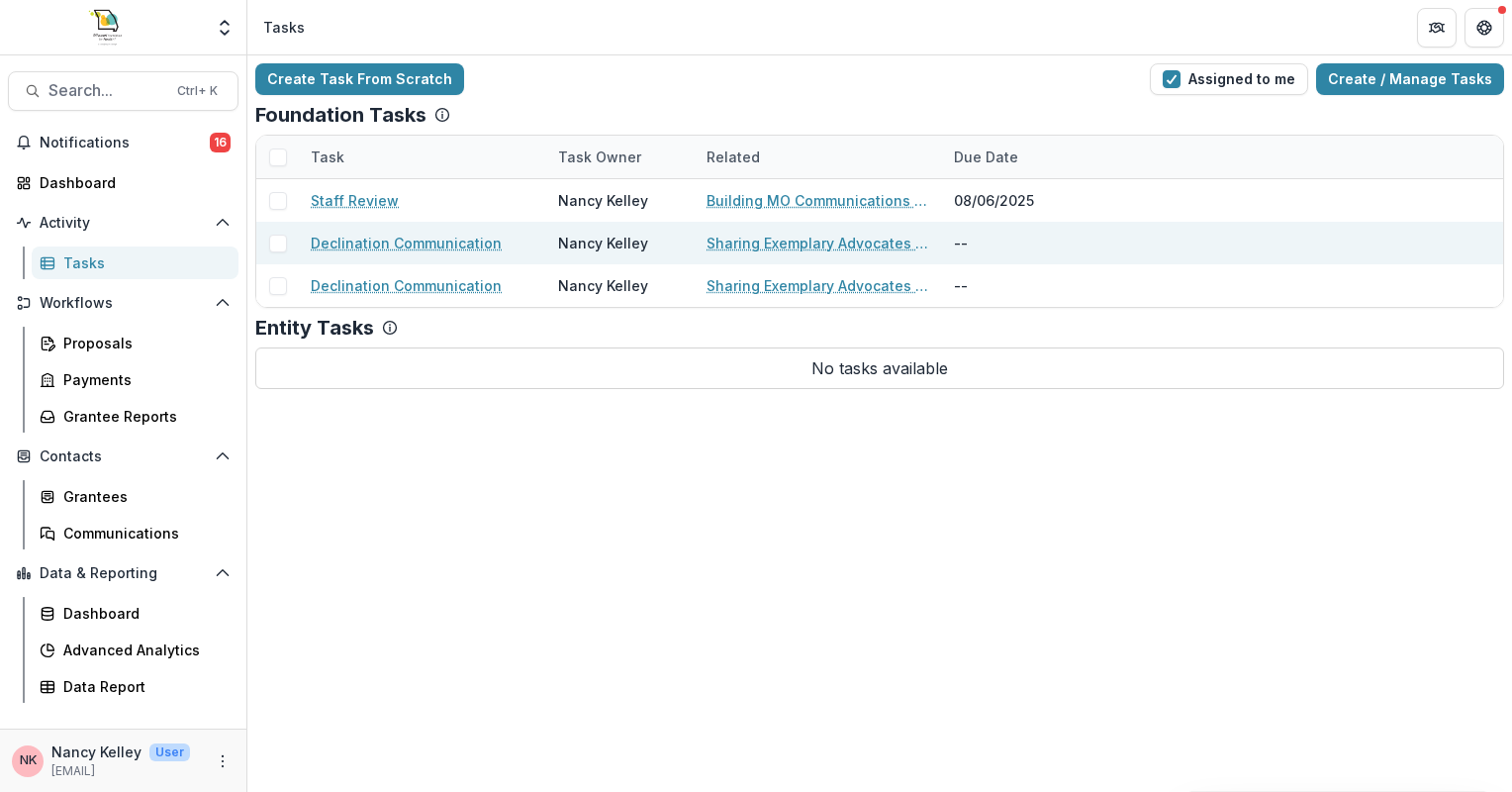 click on "Sharing Exemplary Advocates Cohort Learnings Proposal" at bounding box center [818, 243] 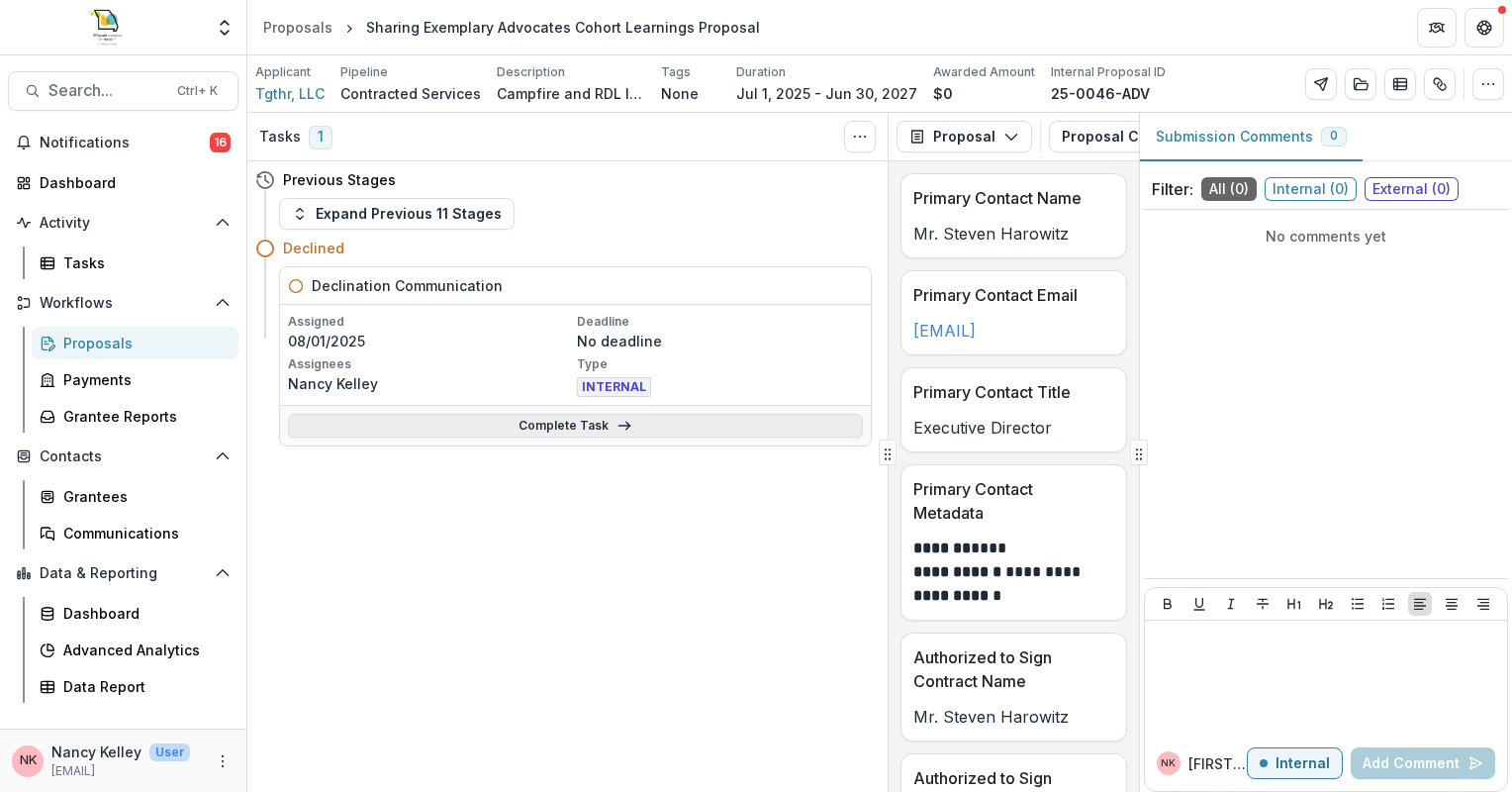 click on "Complete Task" at bounding box center [575, 426] 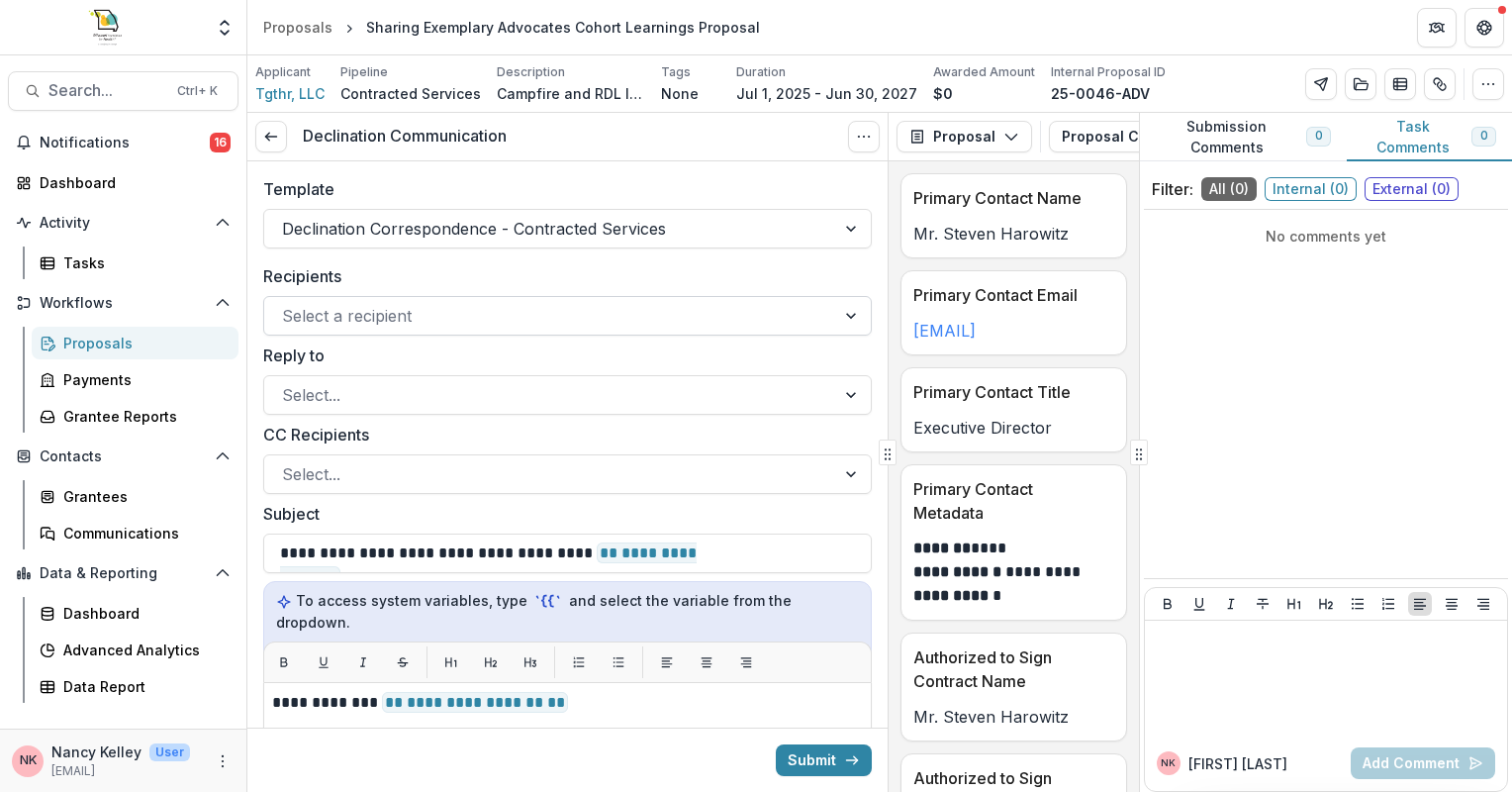 click at bounding box center (853, 316) 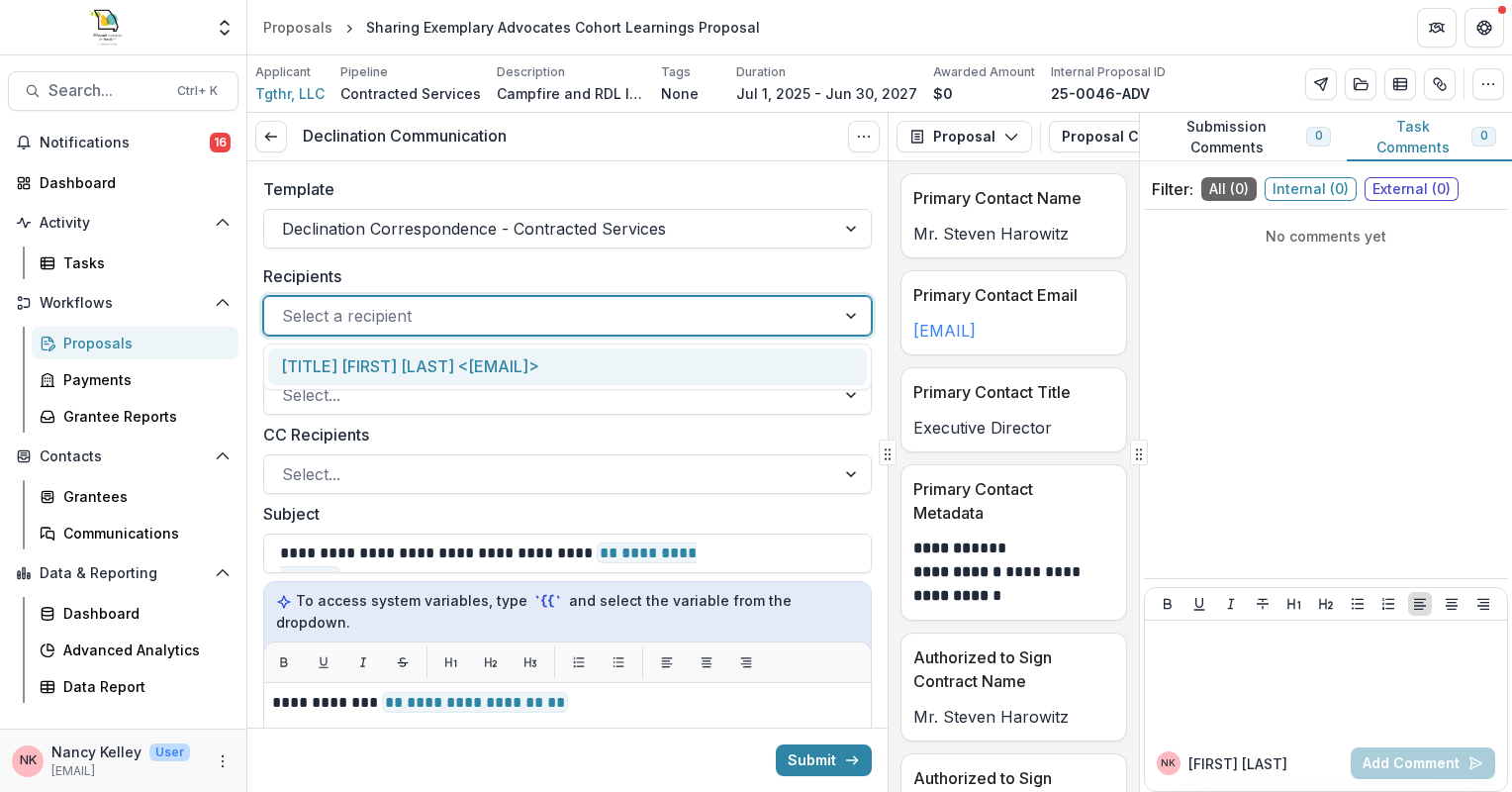 click on "[TITLE] [FIRST] [LAST] <[EMAIL]>" at bounding box center [567, 366] 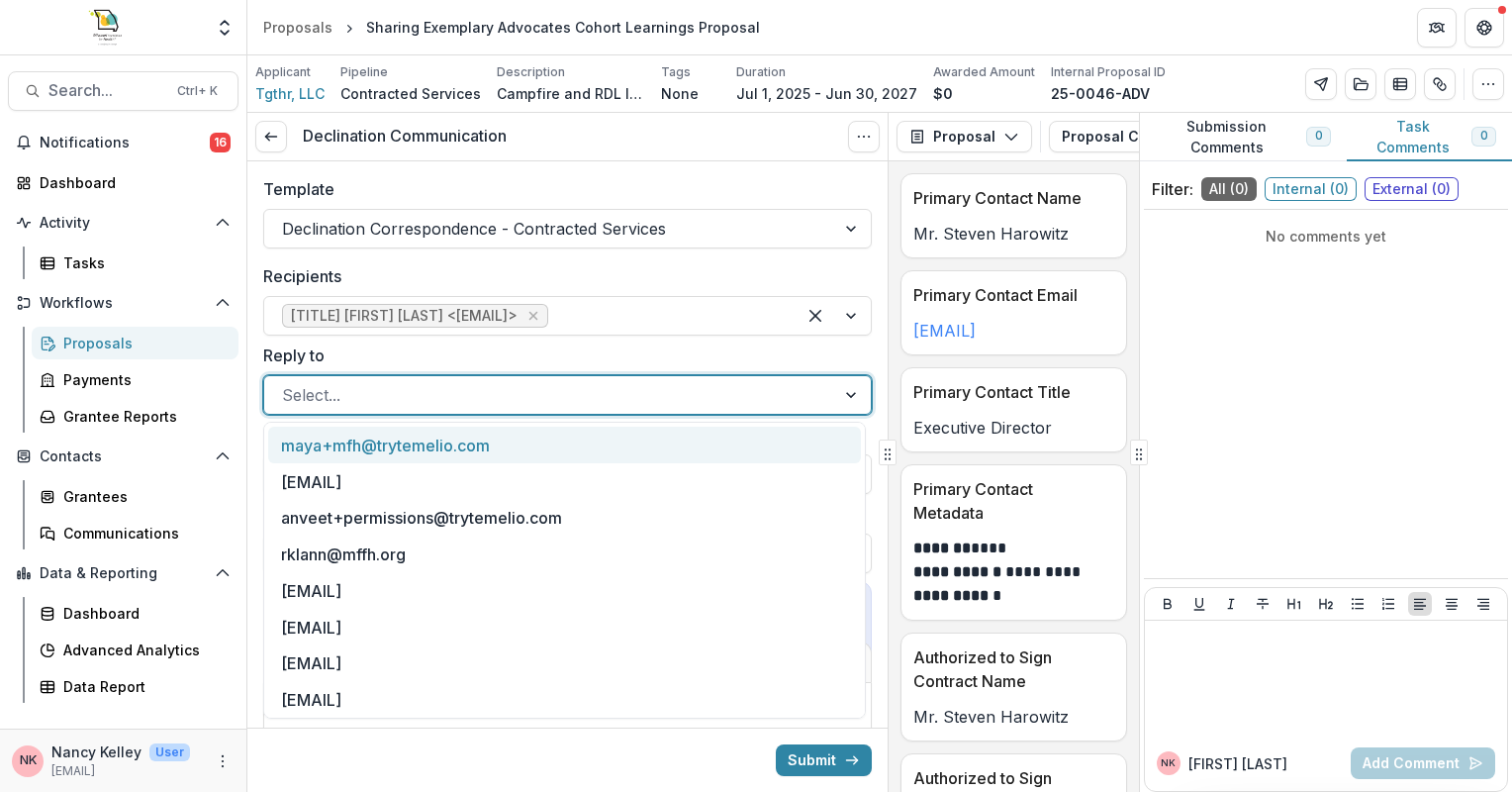 click at bounding box center [853, 395] 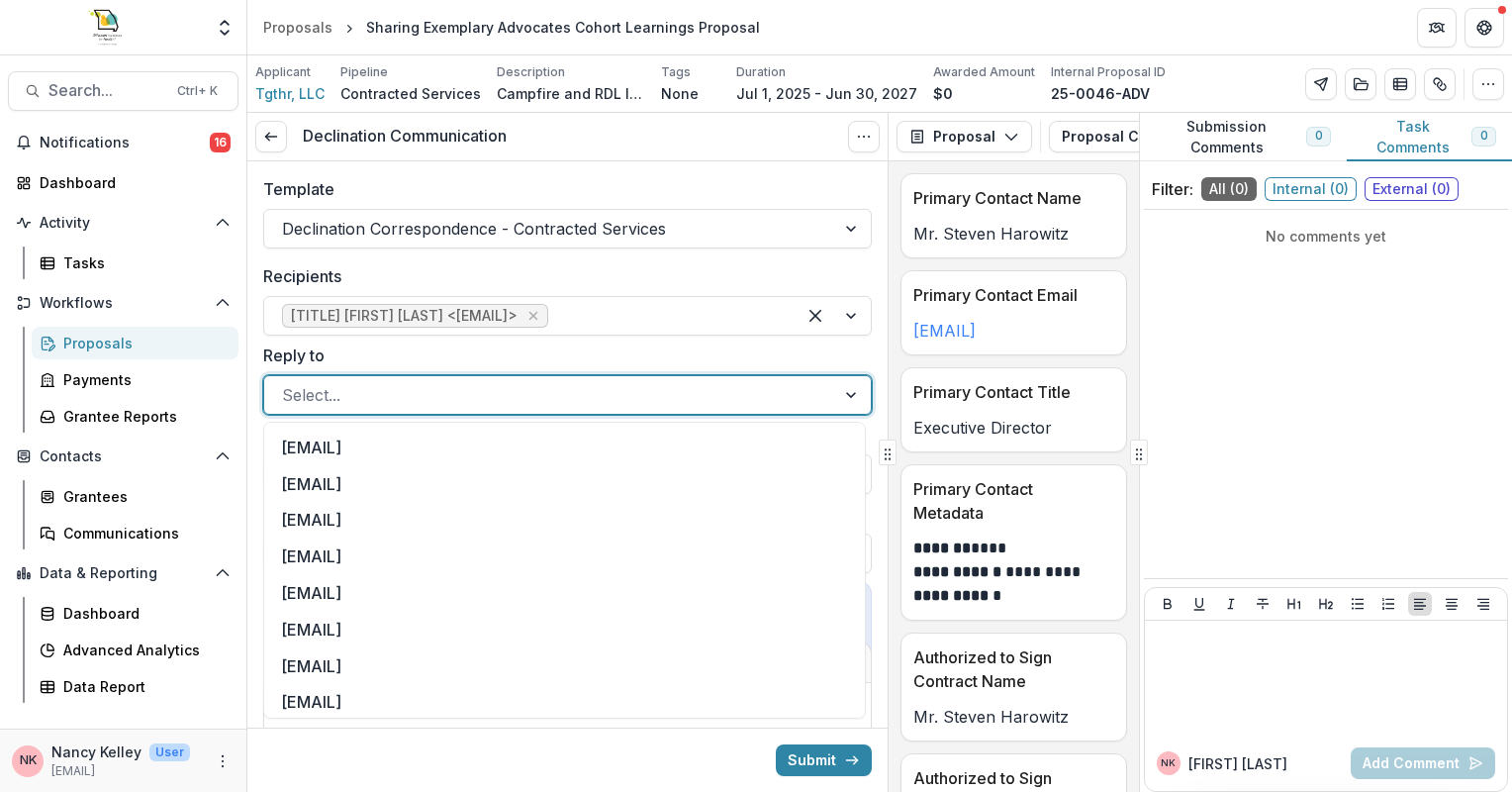 scroll, scrollTop: 1643, scrollLeft: 0, axis: vertical 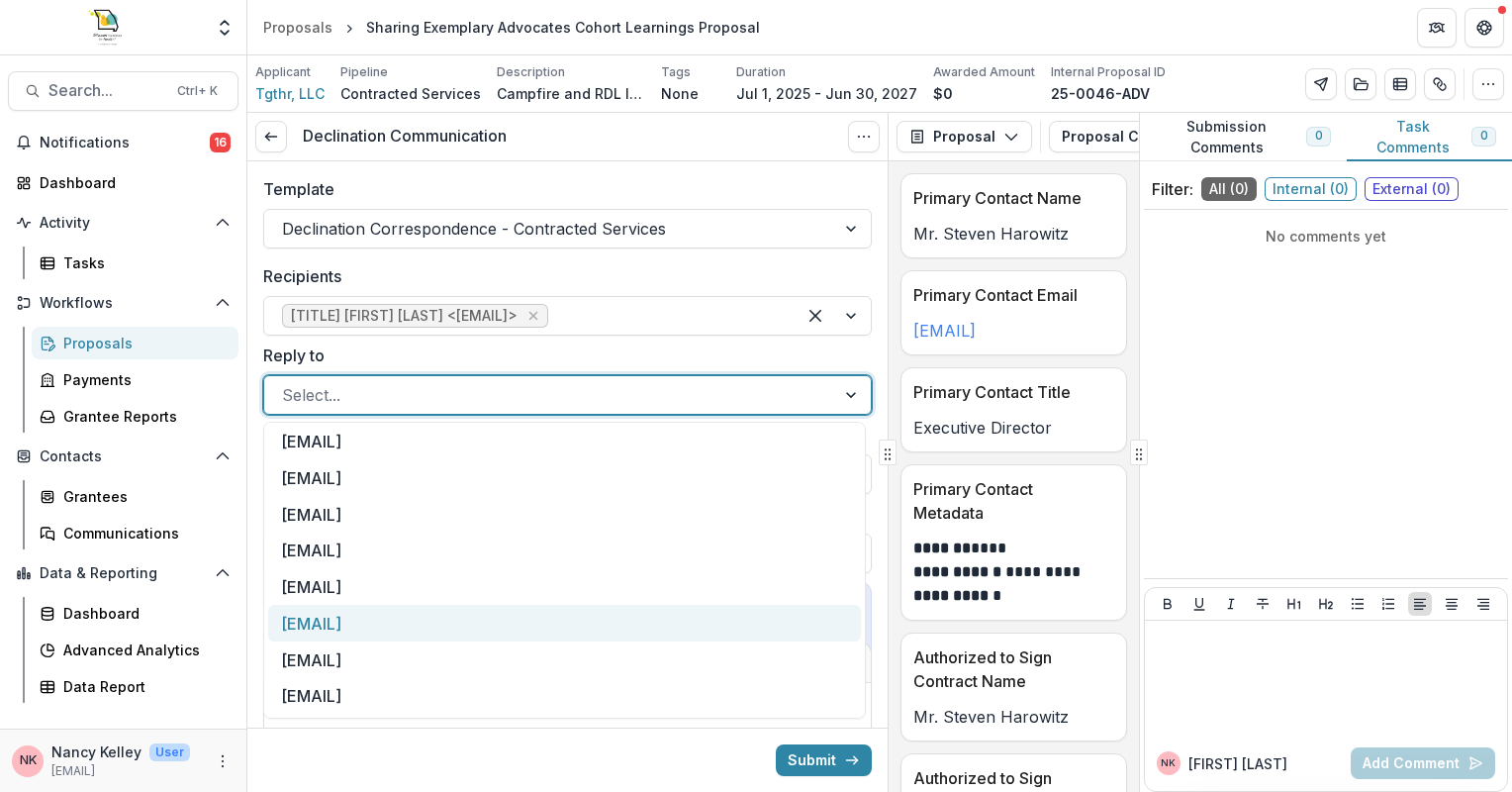 click on "[EMAIL]" at bounding box center [564, 623] 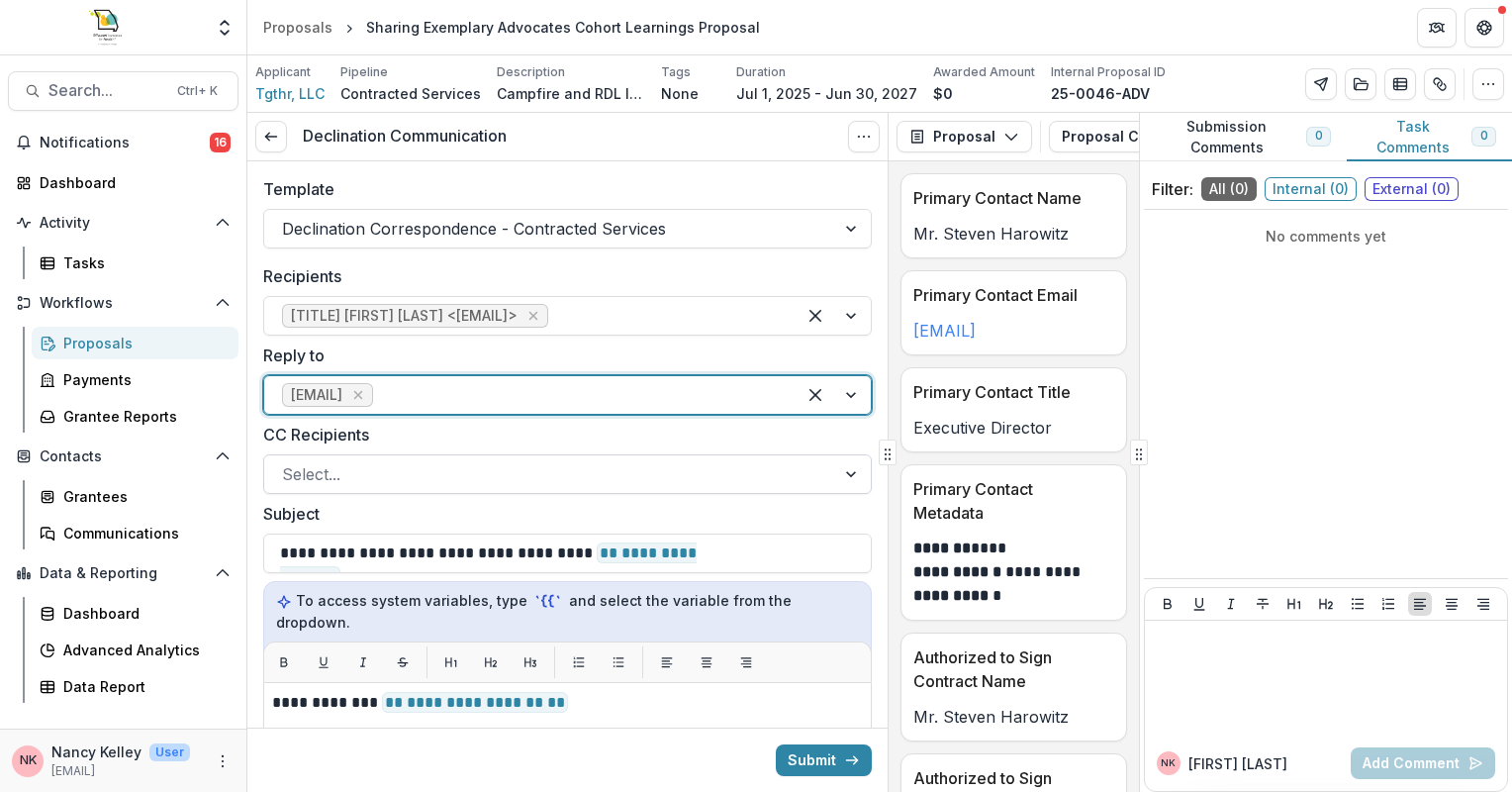click at bounding box center [853, 474] 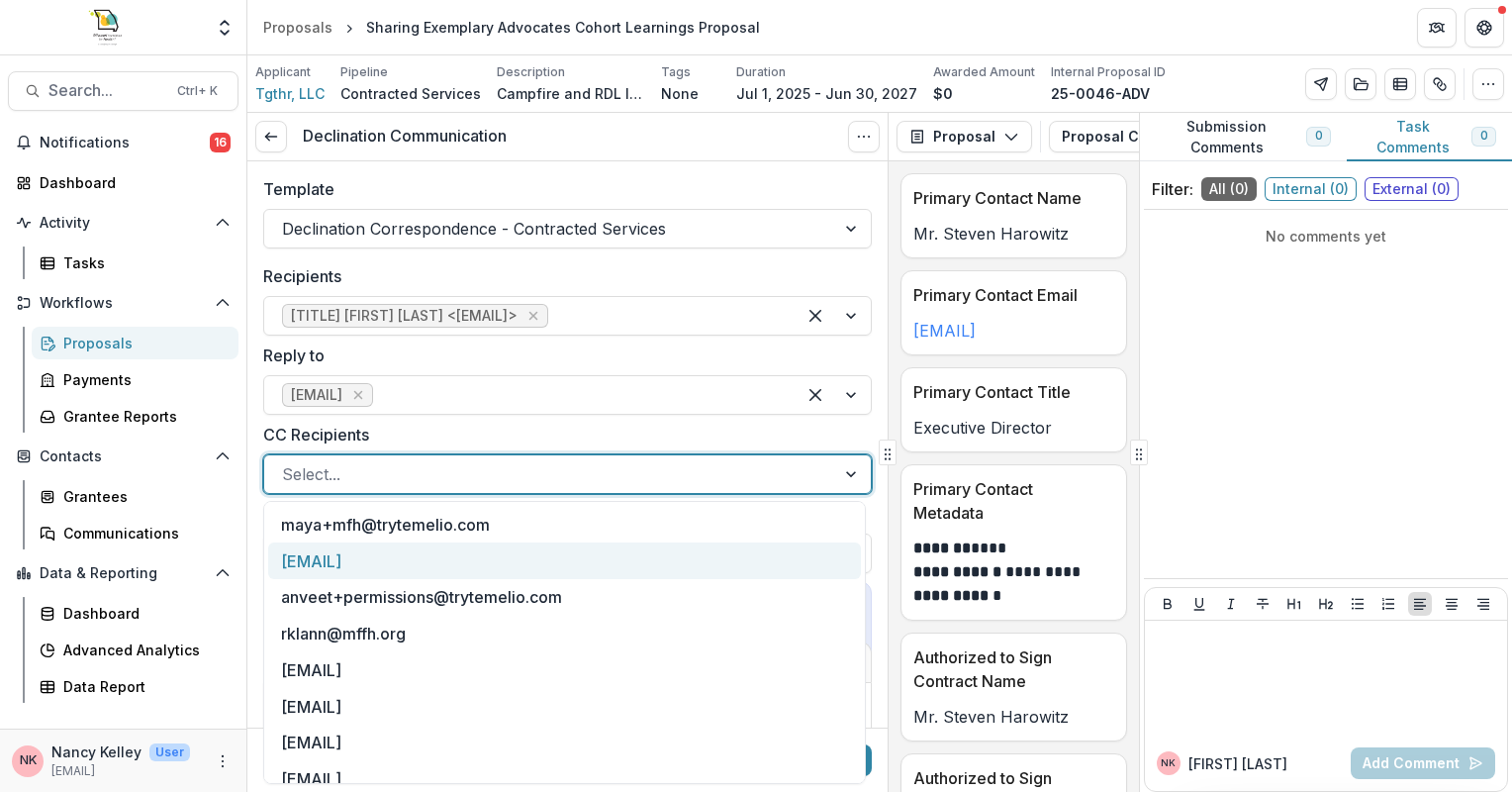click on "[EMAIL]" at bounding box center [564, 560] 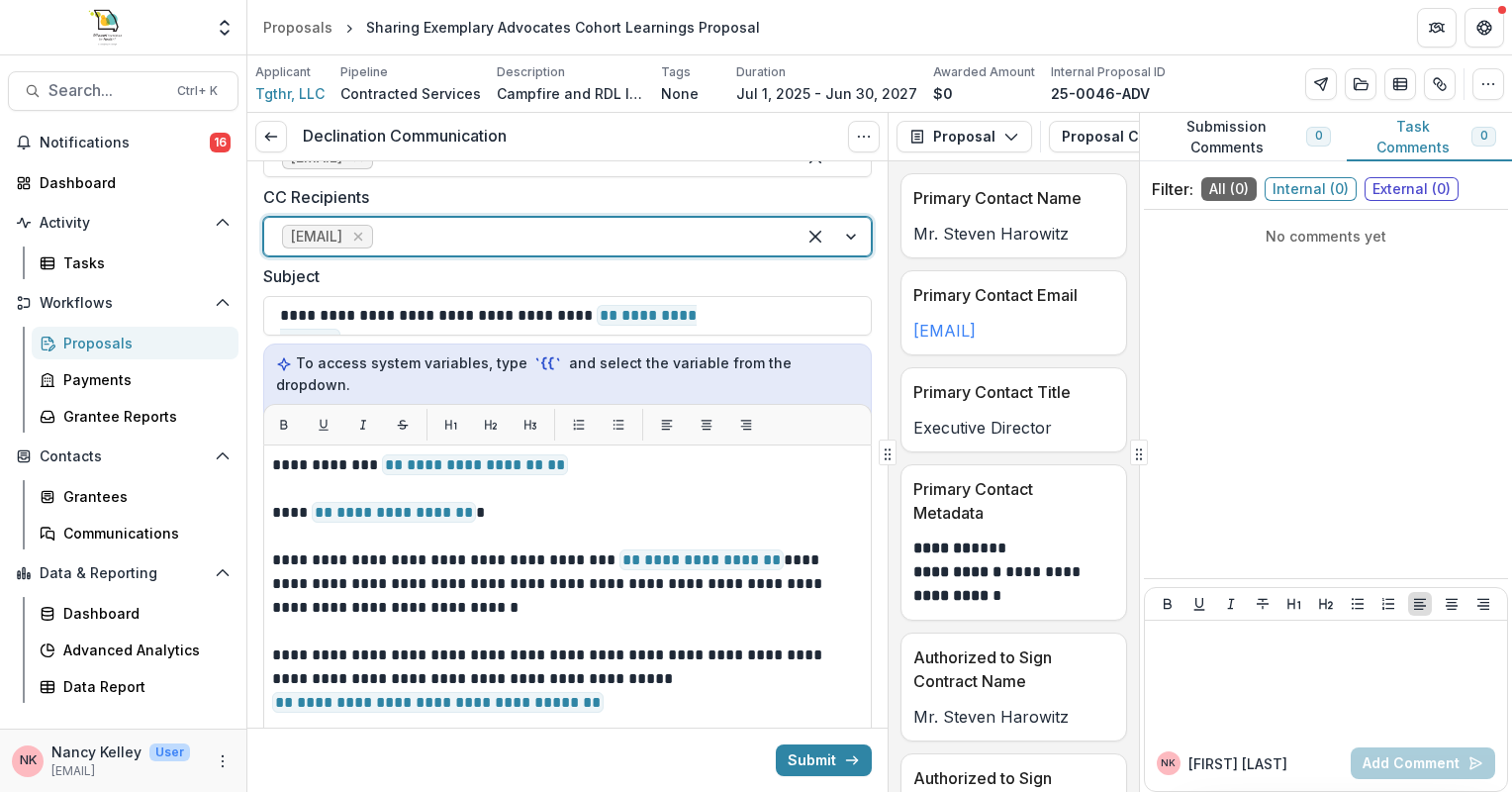 scroll, scrollTop: 297, scrollLeft: 0, axis: vertical 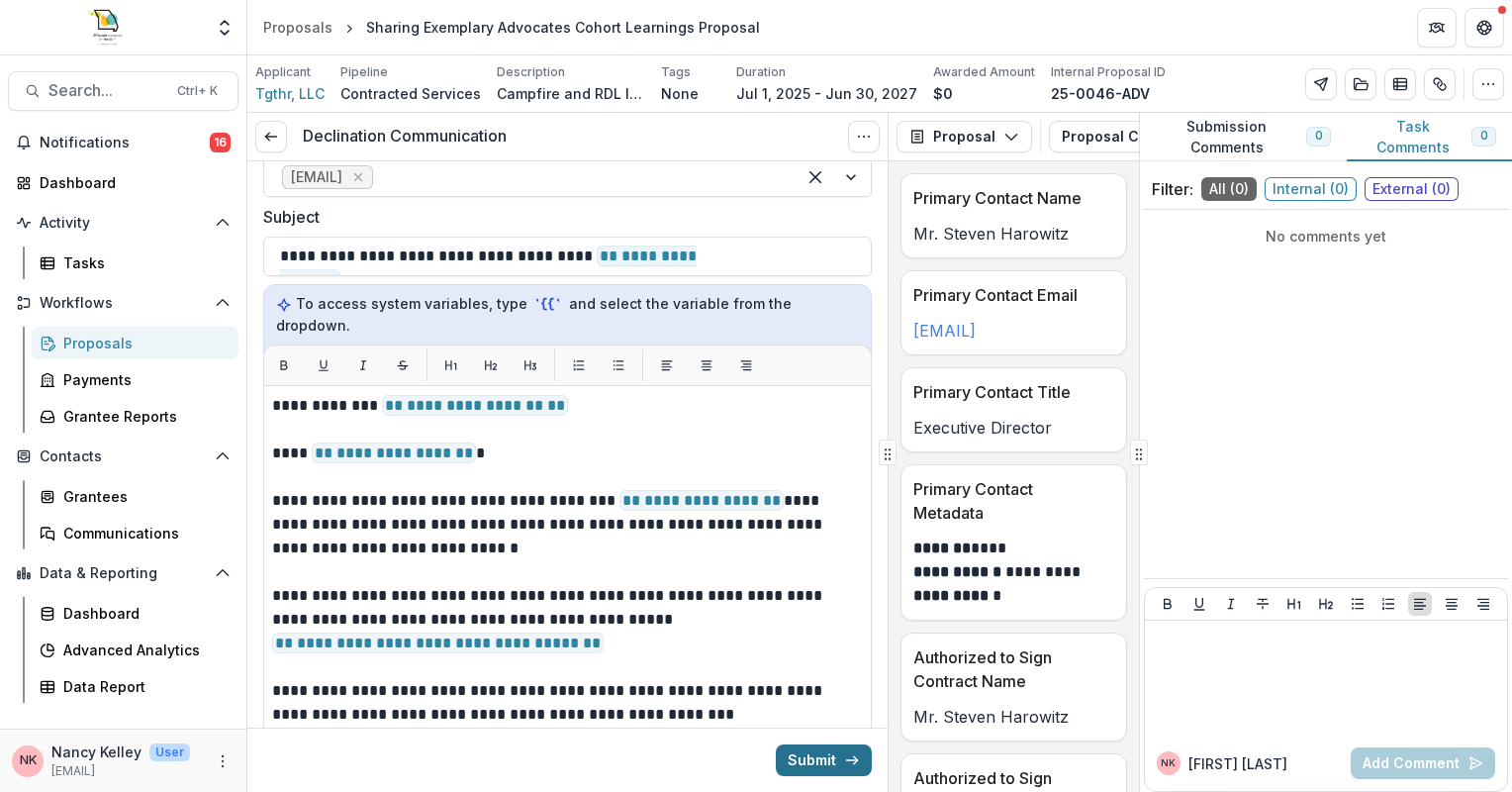 click on "Submit" at bounding box center [823, 760] 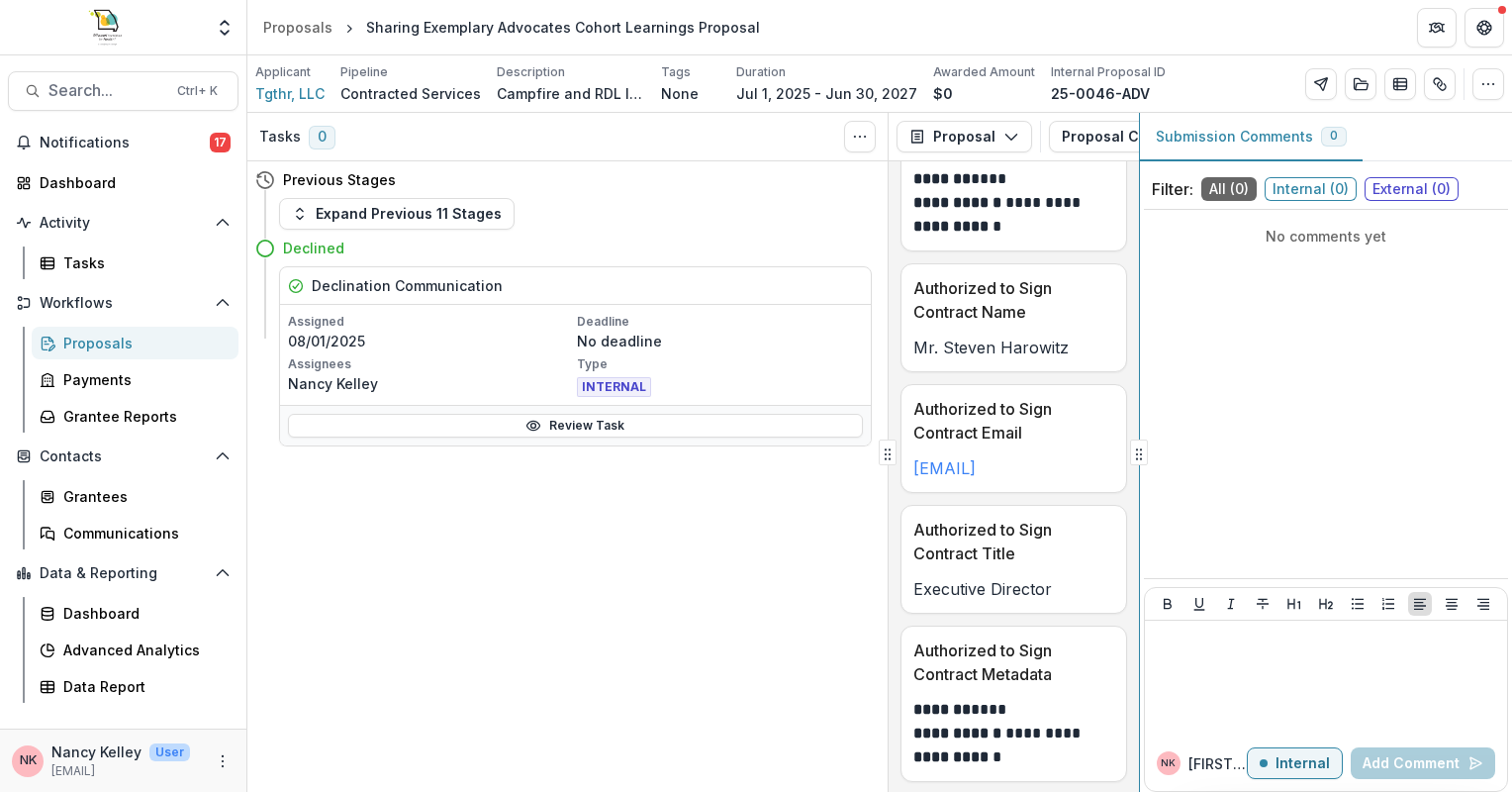 scroll, scrollTop: 0, scrollLeft: 0, axis: both 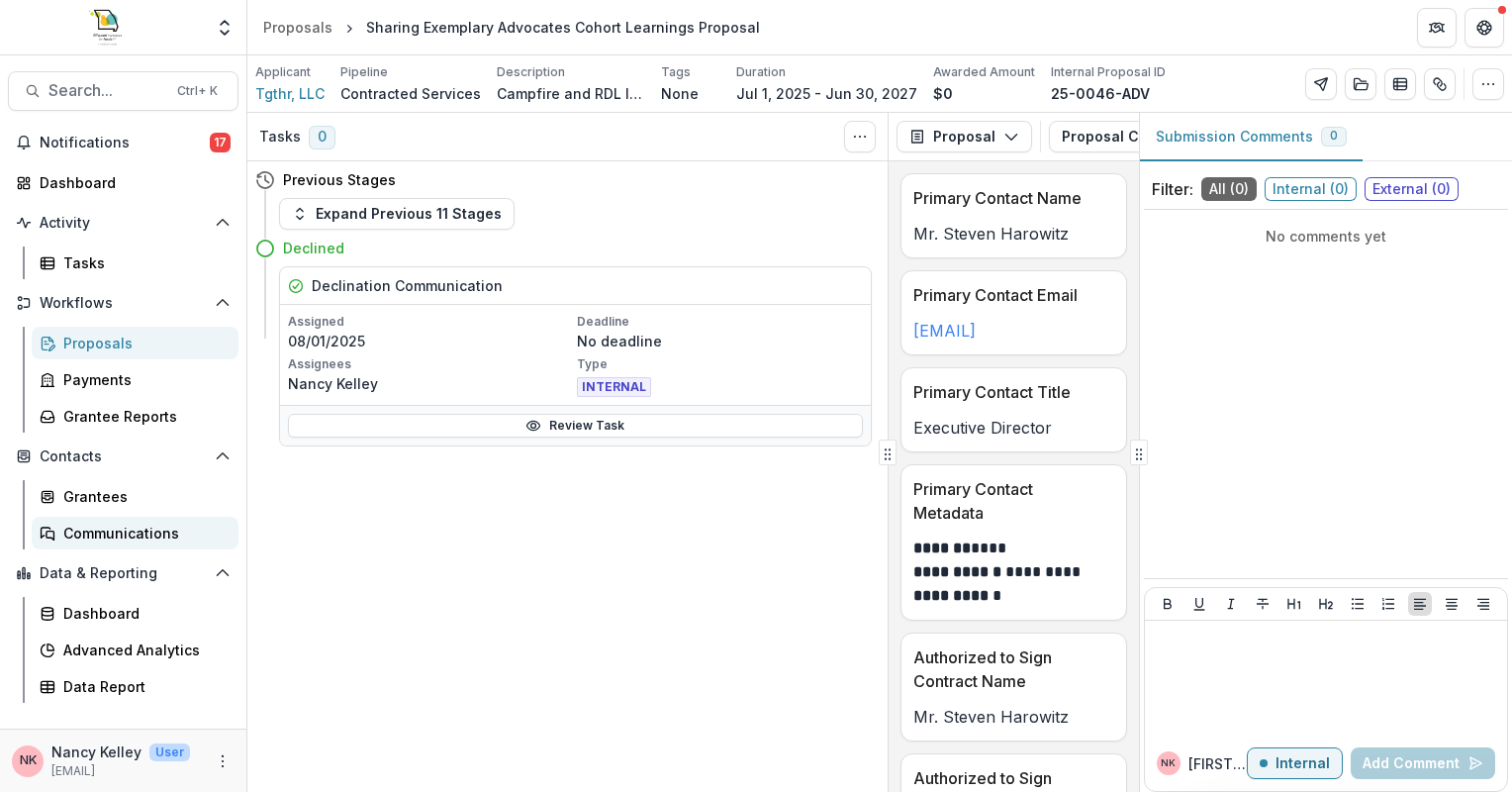 click on "Communications" at bounding box center (142, 533) 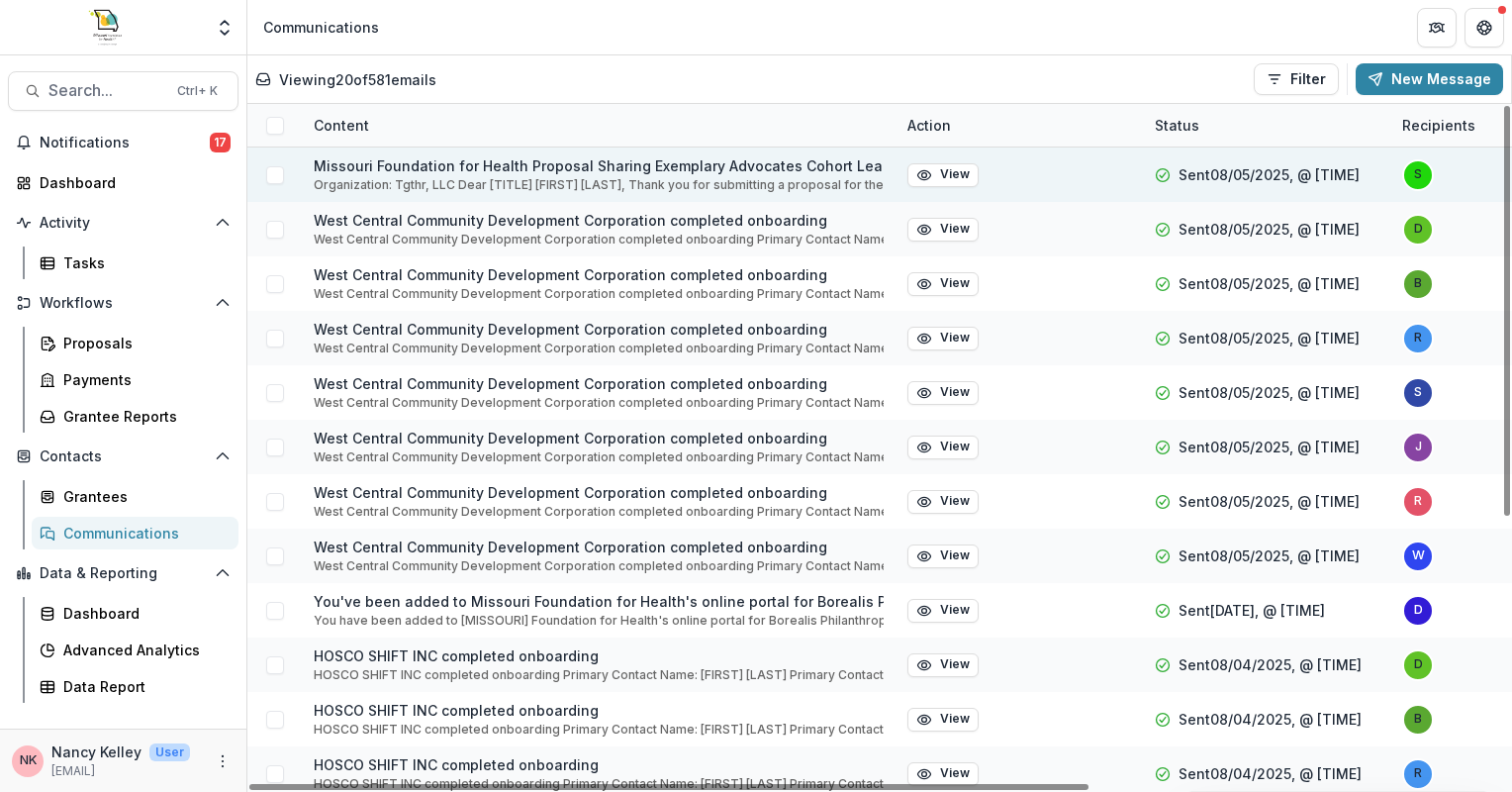 click on "Organization: Tgthr, LLC Dear [TITLE] [FIRST] [LAST], Thank you for submitting a proposal for the Sharing Exemplary Advocates Cohort Learnings Proposal. We receive many worthy proposals, and after careful consideration, we have selected another contractor. Many factors are considered in the review process and it's important that you know the key reasons behind this decision: ----- We appreciate the time and effort you invested and are grateful for your interest in improving the health of [MISSOURI] residents. As always, we are available to answer your questions. Please don't hesitate to contact me at [EMAIL] or ([PHONE]) if you would like to discuss further. Thank you, [LAST] [LAST] [EMAIL] [MISSOURI] Foundation for Health" at bounding box center (599, 185) 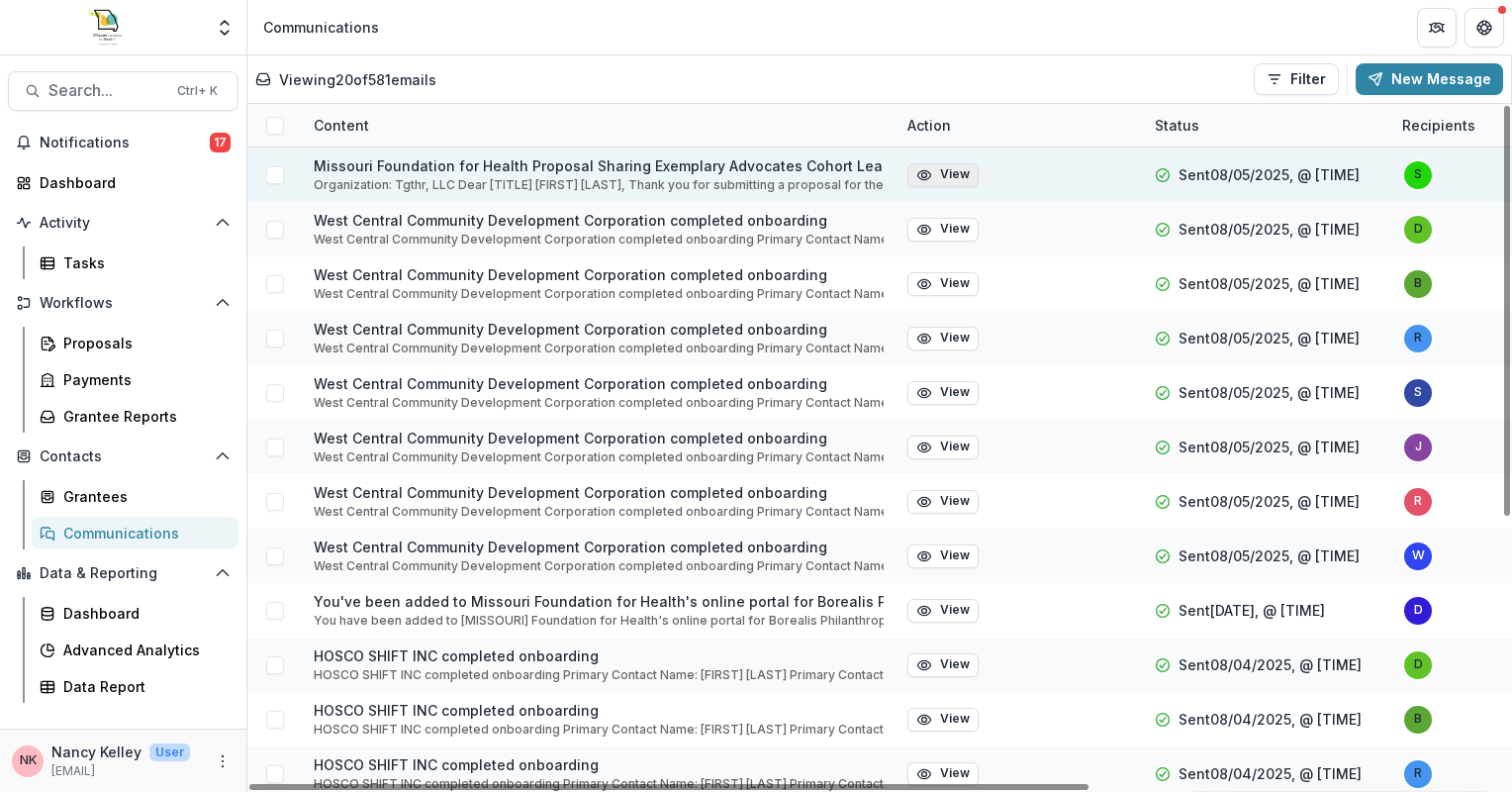 click on "View" at bounding box center (943, 175) 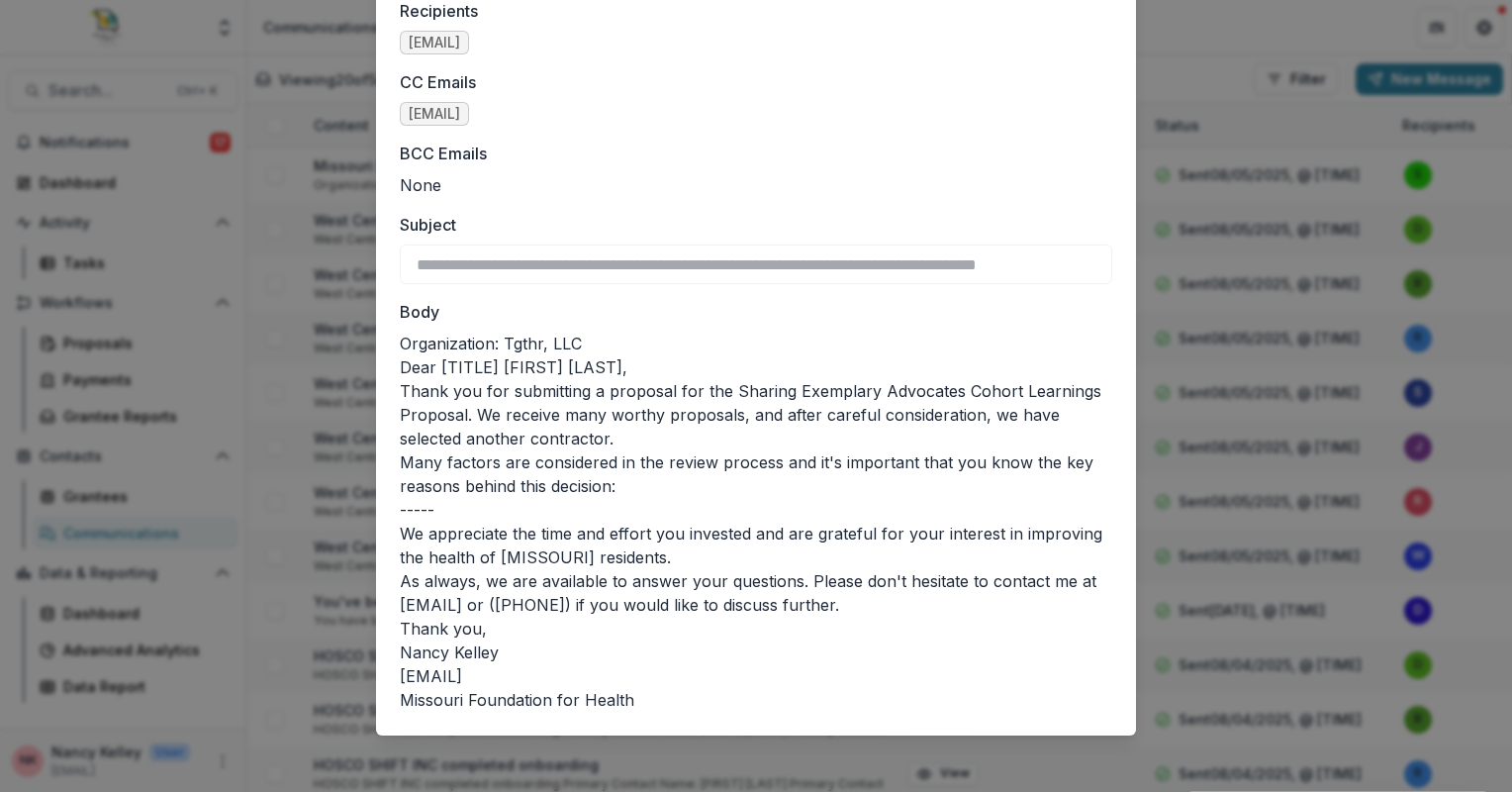 scroll, scrollTop: 154, scrollLeft: 0, axis: vertical 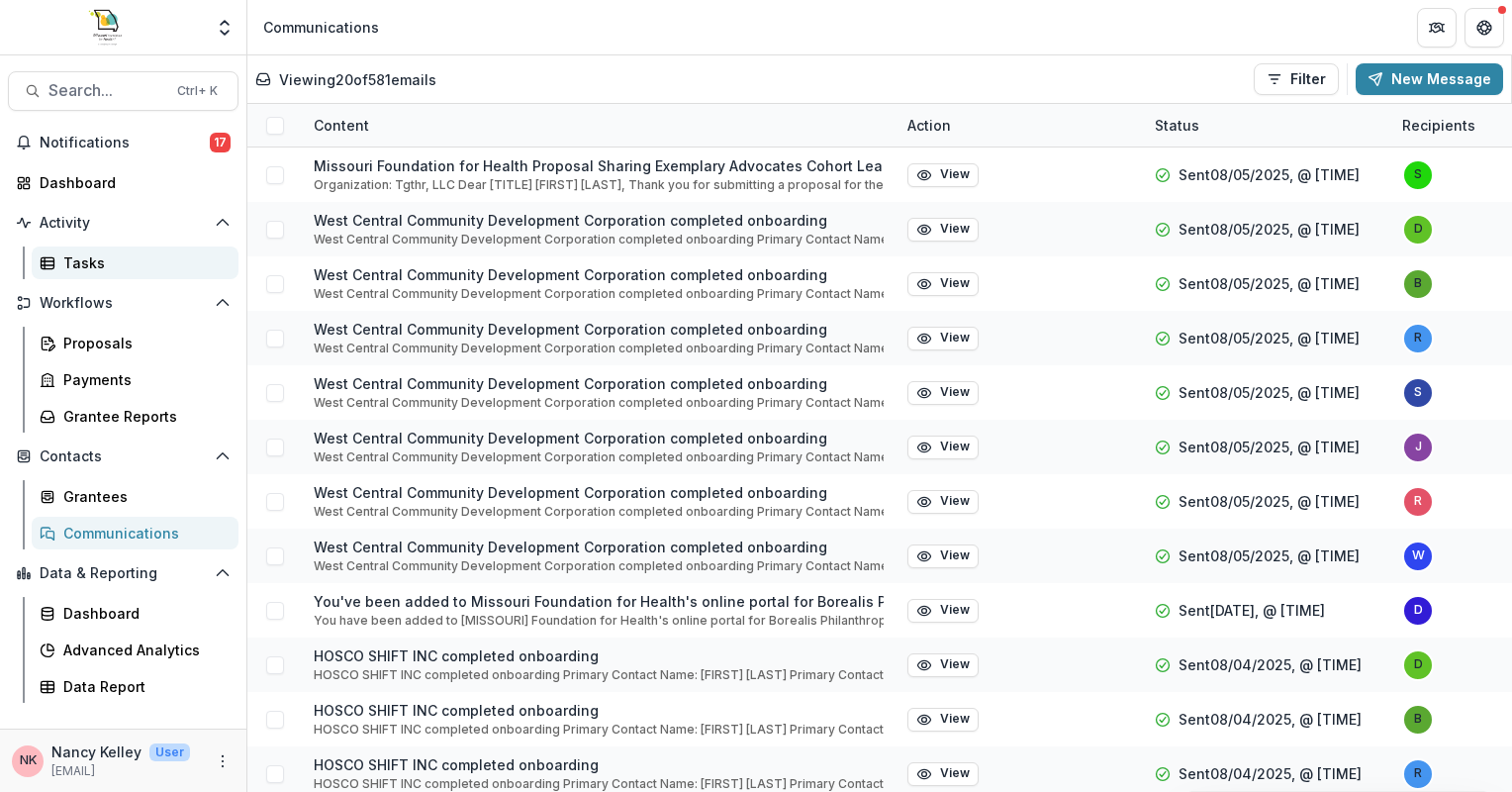 click on "Tasks" at bounding box center (142, 262) 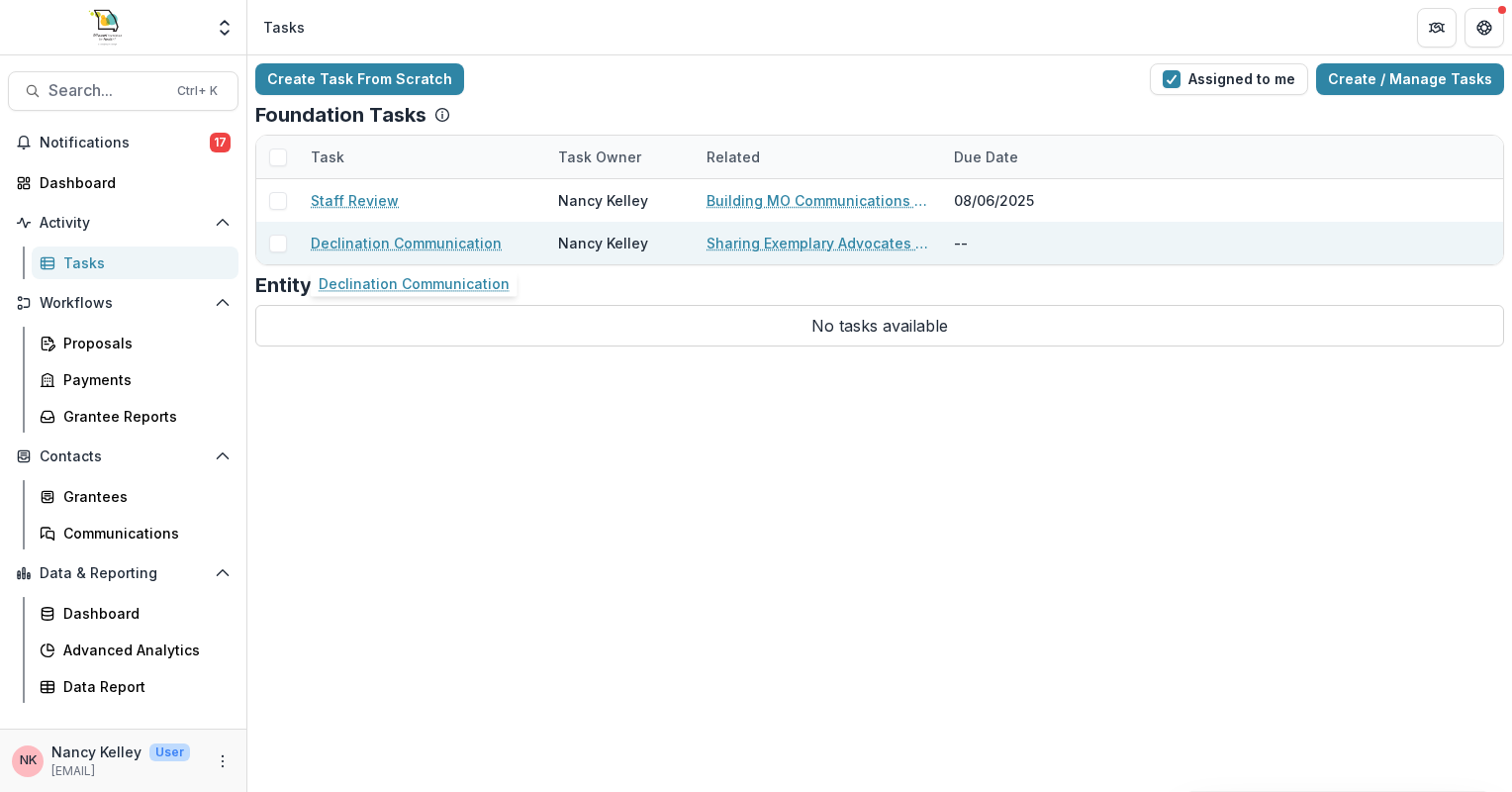 click on "Declination Communication" at bounding box center [406, 243] 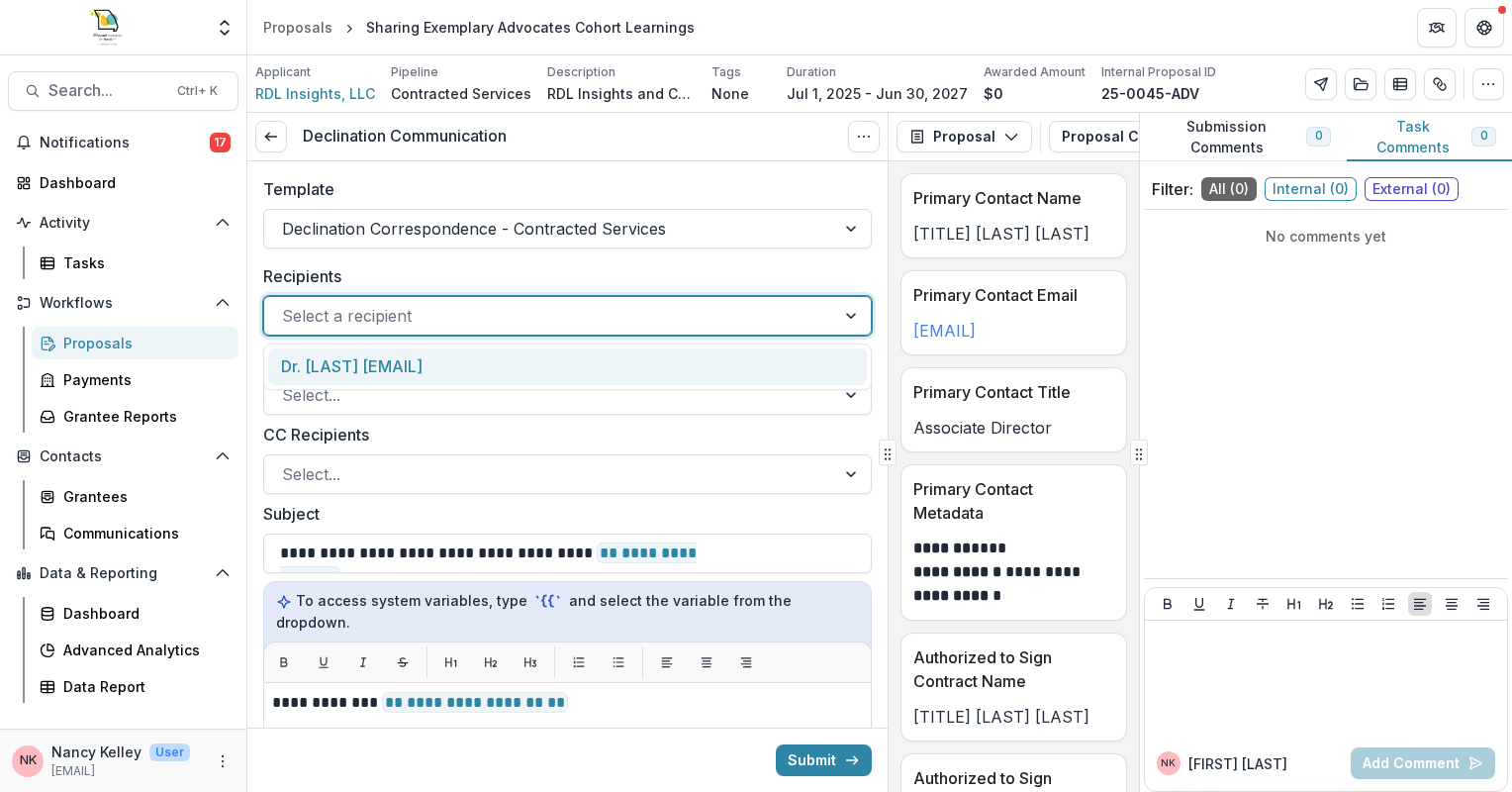 click at bounding box center [853, 316] 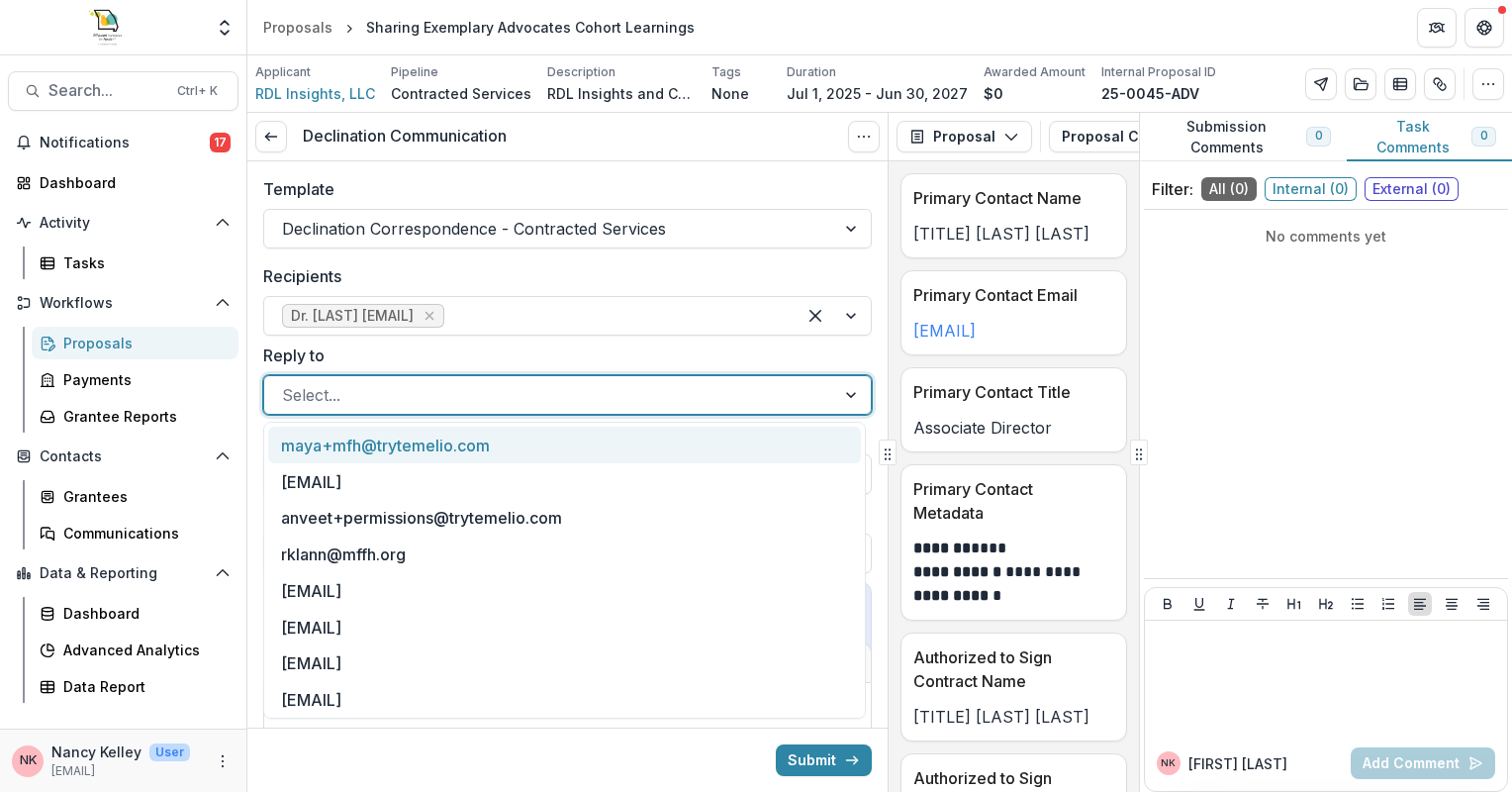 click at bounding box center (853, 395) 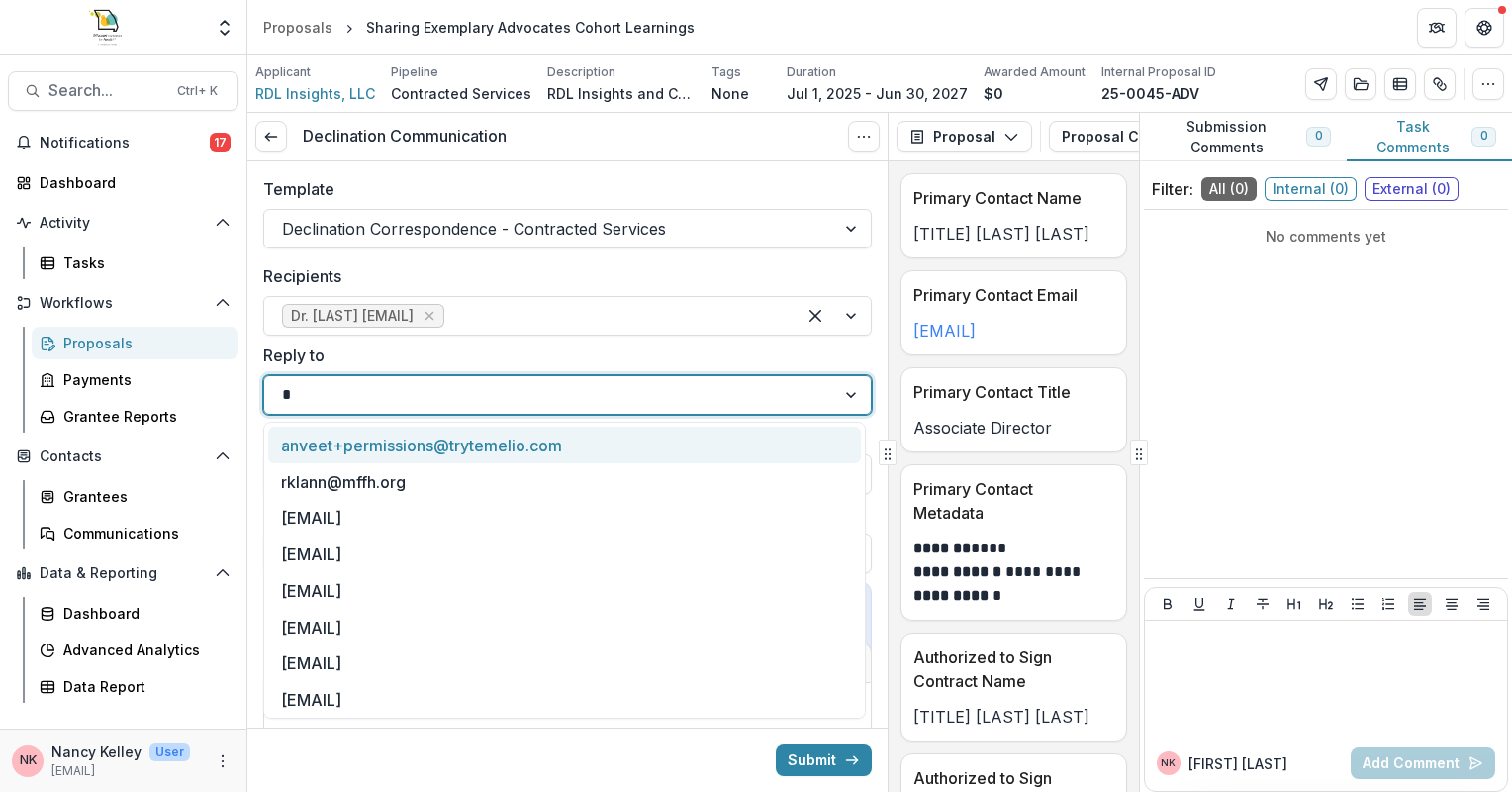 type on "**" 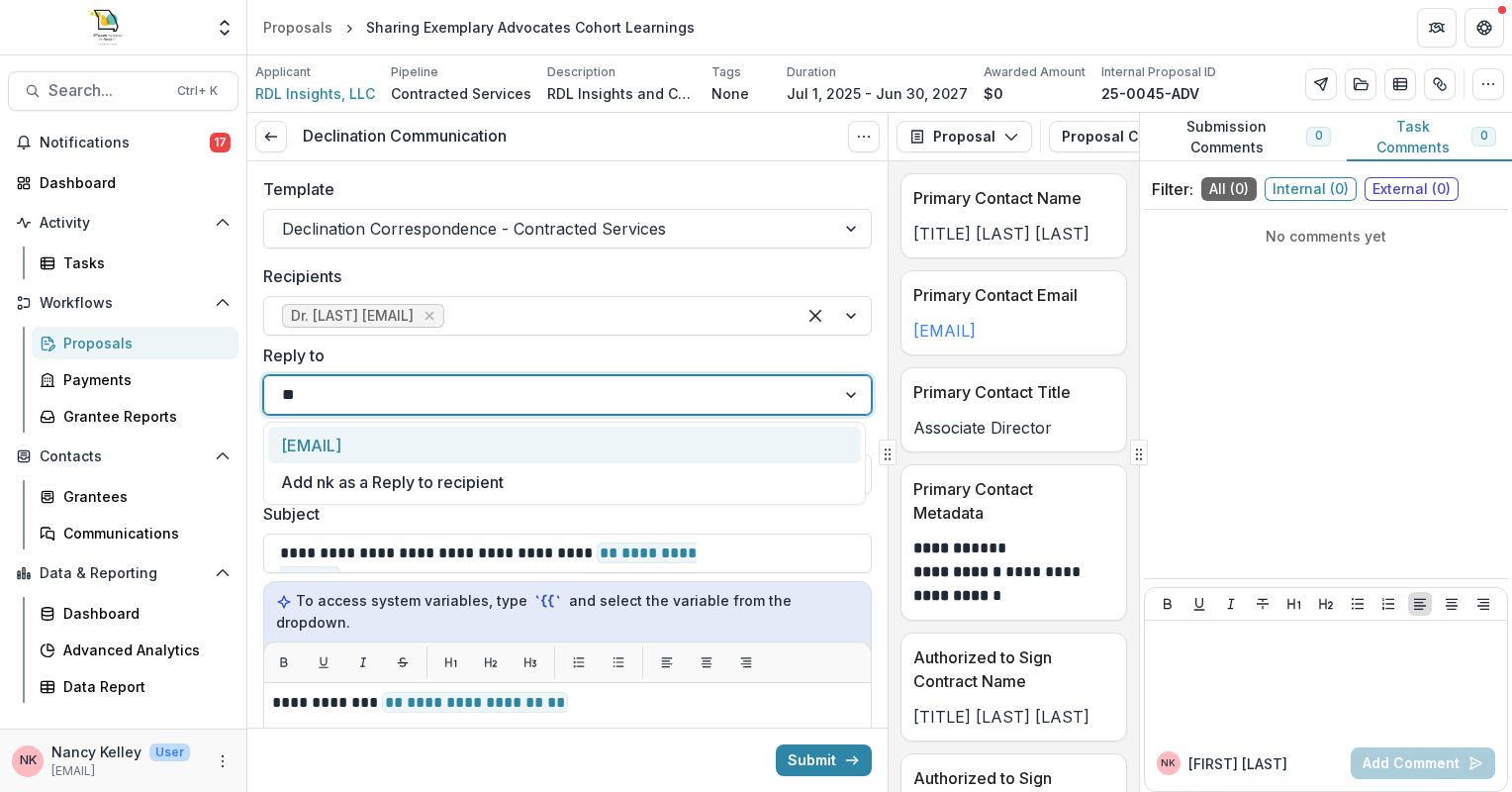 type 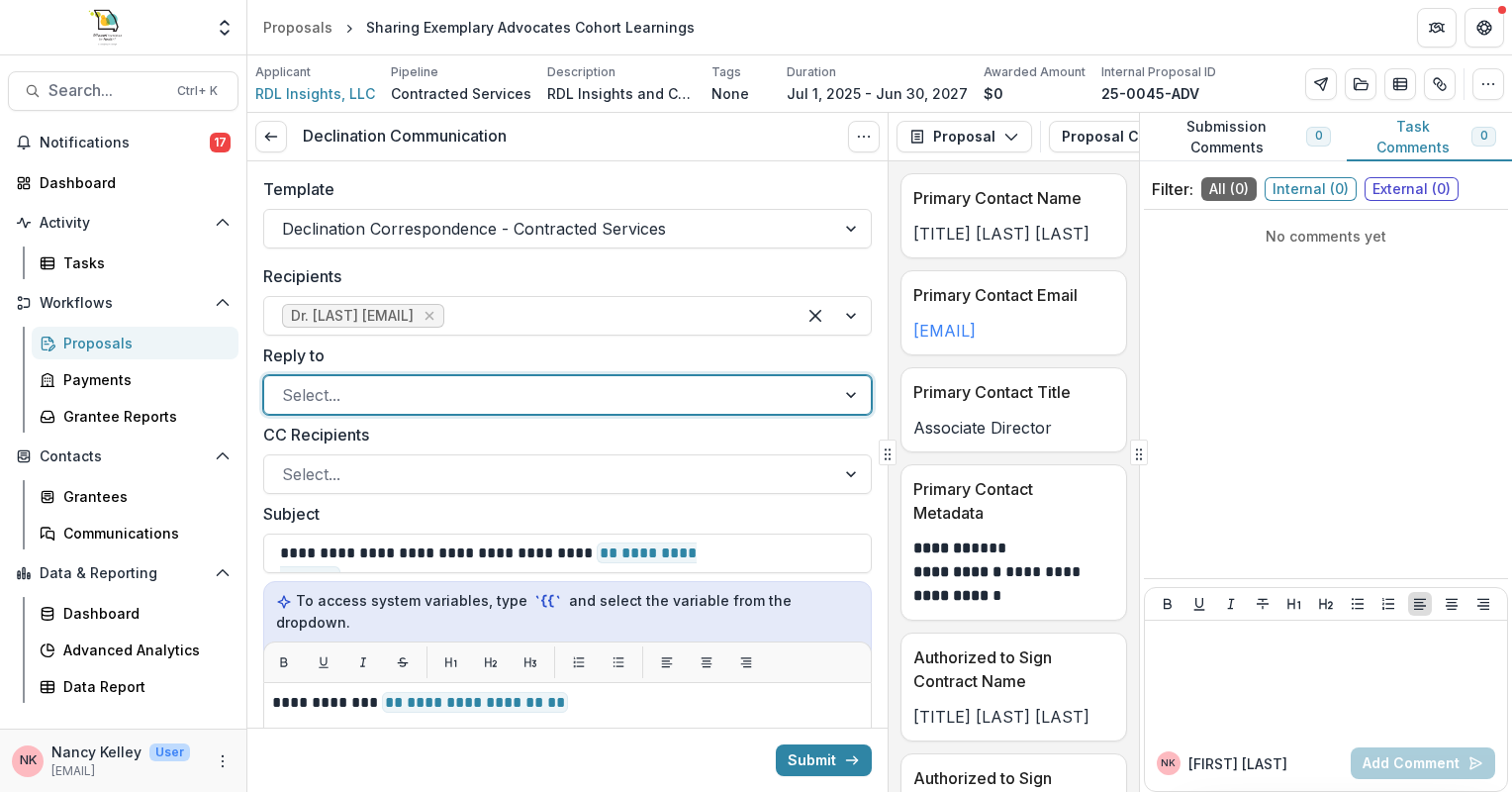 click at bounding box center (853, 395) 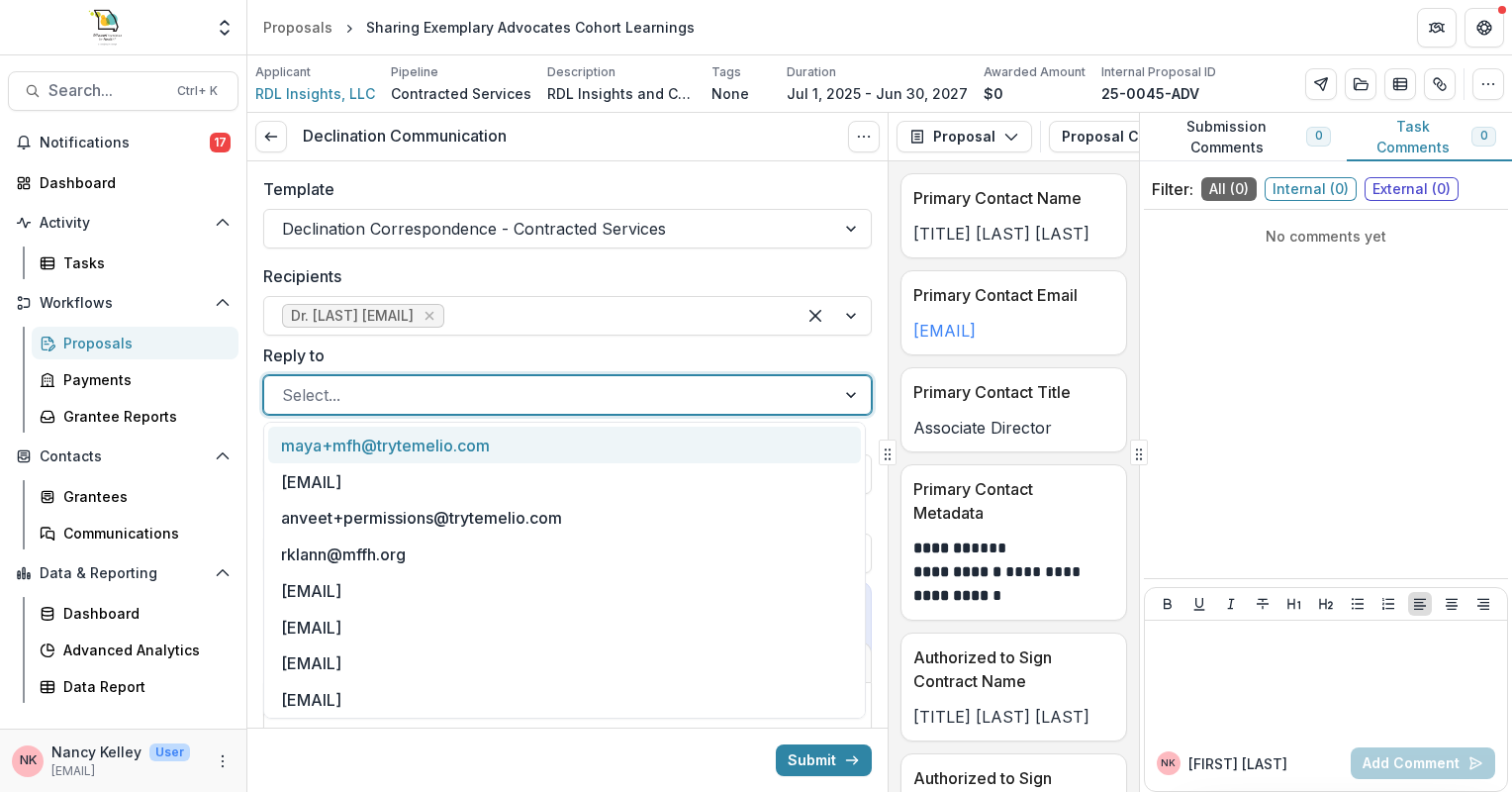 click at bounding box center (853, 395) 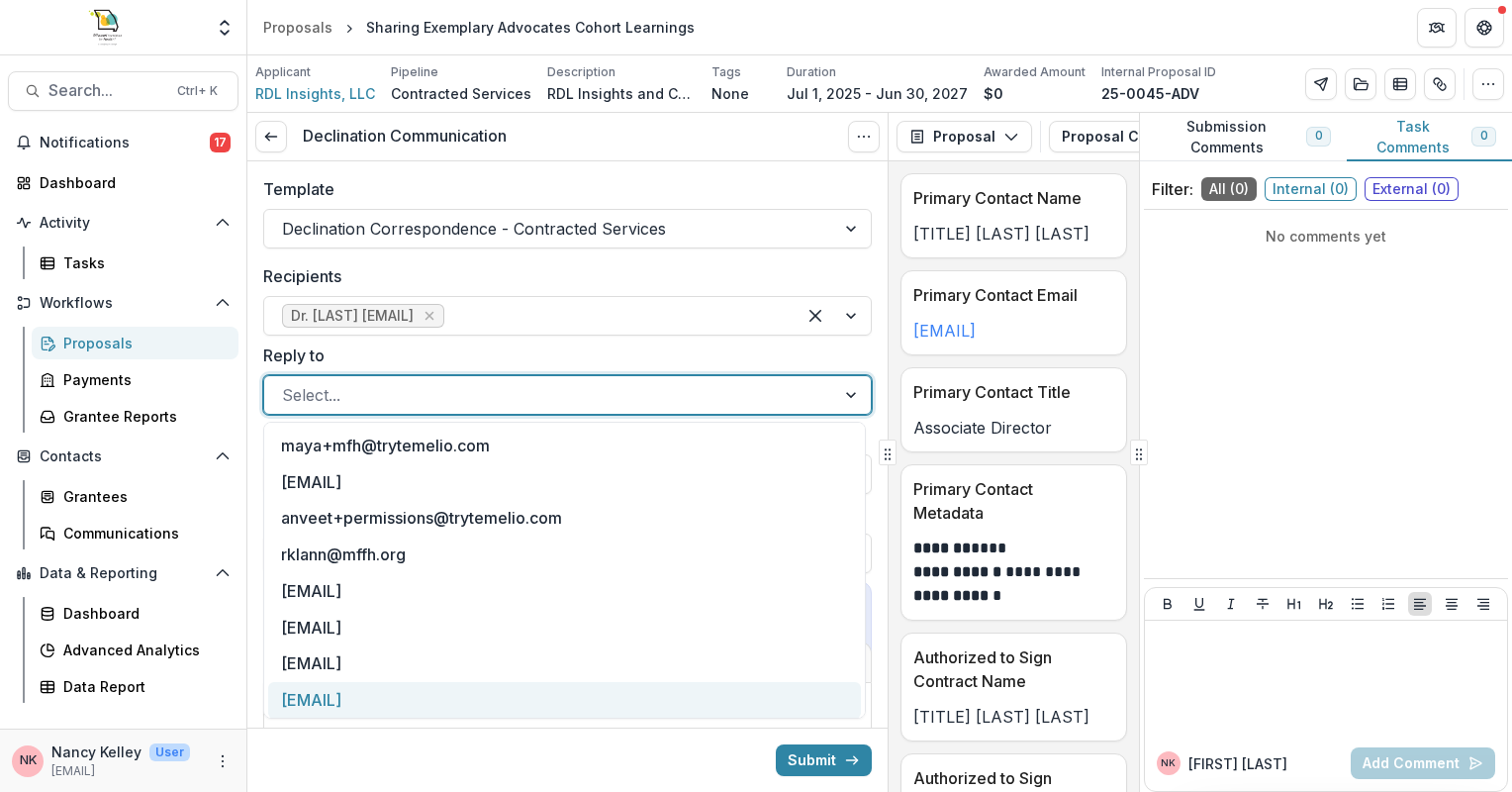 click on "[EMAIL] [EMAIL] [EMAIL] [EMAIL] [EMAIL] [EMAIL] [EMAIL] [EMAIL] [EMAIL] [EMAIL] [EMAIL] [EMAIL] [EMAIL] [EMAIL] [EMAIL] [EMAIL] [EMAIL] [EMAIL] [EMAIL] [EMAIL] [EMAIL] [EMAIL] [EMAIL] [EMAIL] [EMAIL] [EMAIL] [EMAIL] [EMAIL] [EMAIL] [EMAIL] [EMAIL] [EMAIL] [EMAIL] [EMAIL] [EMAIL] [EMAIL] [EMAIL] [EMAIL] [EMAIL] [EMAIL] [EMAIL] [EMAIL] [EMAIL] [EMAIL] [EMAIL] [EMAIL] [EMAIL] [EMAIL] [EMAIL] [EMAIL] [EMAIL] [EMAIL] [EMAIL] [EMAIL] [EMAIL] [EMAIL] [EMAIL] [EMAIL] [EMAIL] [EMAIL] [EMAIL] [EMAIL] [EMAIL] [EMAIL] [EMAIL] [EMAIL] [EMAIL] [EMAIL] [EMAIL] [EMAIL] [EMAIL] [EMAIL] [EMAIL] [EMAIL] [EMAIL] [EMAIL] [EMAIL] [EMAIL] [EMAIL] [EMAIL] [EMAIL] [EMAIL] [EMAIL] [EMAIL] [EMAIL] [EMAIL] [EMAIL] [EMAIL] [EMAIL] [EMAIL] [EMAIL] [EMAIL] [EMAIL] [EMAIL] [EMAIL] [EMAIL] [EMAIL] [EMAIL] [EMAIL] [EMAIL] [EMAIL] [EMAIL] [EMAIL] [EMAIL] [EMAIL] [EMAIL] [EMAIL] [EMAIL] [EMAIL] [EMAIL] [EMAIL] [EMAIL] [EMAIL] [EMAIL] [EMAIL] [EMAIL] [EMAIL] [EMAIL] [EMAIL] [EMAIL] [EMAIL] [EMAIL] [EMAIL] [EMAIL] [EMAIL] [EMAIL] [EMAIL] [EMAIL] [EMAIL] [EMAIL] [EMAIL] [EMAIL] [EMAIL] [EMAIL] [EMAIL] [EMAIL] [EMAIL] [EMAIL] [EMAIL] [EMAIL] [EMAIL] [EMAIL] [EMAIL] [EMAIL] [EMAIL] [EMAIL] [EMAIL] [EMAIL] [EMAIL] [EMAIL] [EMAIL] [EMAIL] [EMAIL] [EMAIL] [EMAIL] [EMAIL] [EMAIL] [EMAIL] [EMAIL] [EMAIL] [EMAIL] [EMAIL] [EMAIL] [EMAIL] [EMAIL] [EMAIL] [EMAIL] [EMAIL] [EMAIL] [EMAIL] [EMAIL] [EMAIL] [EMAIL] [EMAIL] [EMAIL] [EMAIL] [EMAIL] [EMAIL] [EMAIL] [EMAIL] [EMAIL] [EMAIL] [EMAIL] [EMAIL] [EMAIL] [EMAIL] [EMAIL] [EMAIL] [EMAIL] [EMAIL] [EMAIL] [EMAIL] [EMAIL] [EMAIL] [EMAIL] [EMAIL] [EMAIL] [EMAIL] [EMAIL] [EMAIL] [EMAIL] [EMAIL] [EMAIL] [EMAIL] [EMAIL] [EMAIL] [EMAIL] [EMAIL] [EMAIL] [EMAIL] [EMAIL] [EMAIL] [EMAIL] [EMAIL] [EMAIL] [EMAIL] [EMAIL] [EMAIL] [EMAIL] [EMAIL] [EMAIL] [EMAIL] [EMAIL] [EMAIL] [EMAIL] [EMAIL] [EMAIL] [EMAIL] [EMAIL] [EMAIL] [EMAIL] [EMAIL] [EMAIL] [EMAIL] [EMAIL] [EMAIL] [EMAIL] [EMAIL] [EMAIL] [EMAIL] [EMAIL] [EMAIL] [EMAIL] [EMAIL] [EMAIL] [EMAIL] [EMAIL] [EMAIL] [EMAIL] [EMAIL] [EMAIL] [EMAIL] [EMAIL] [EMAIL] [EMAIL] [EMAIL] [EMAIL] [EMAIL] [EMAIL] [EMAIL] [EMAIL] [EMAIL] [EMAIL] [EMAIL] [EMAIL] [EMAIL] [EMAIL] [EMAIL] [EMAIL] [EMAIL] [EMAIL] [EMAIL] [EMAIL] [EMAIL] [EMAIL] [EMAIL] [EMAIL] [EMAIL] [EMAIL] [EMAIL] [EMAIL] [EMAIL] [EMAIL] [EMAIL] [EMAIL] [EMAIL] [EMAIL] [EMAIL] [EMAIL] [EMAIL] [EMAIL] [EMAIL] [EMAIL] [EMAIL] [EMAIL] [EMAIL] [EMAIL] [EMAIL] [EMAIL] [EMAIL] [EMAIL] [EMAIL] [EMAIL] [EMAIL] [EMAIL] [EMAIL] [EMAIL] [EMAIL] [EMAIL] [EMAIL] [EMAIL] [EMAIL] [EMAIL] [EMAIL] [EMAIL] [EMAIL] [EMAIL] [EMAIL] [EMAIL] [EMAIL] [EMAIL] [EMAIL] [EMAIL] [EMAIL] [EMAIL] [EMAIL] [EMAIL] [EMAIL] [EMAIL] [EMAIL] [EMAIL] [EMAIL] [EMAIL] [EMAIL] [EMAIL] [EMAIL] [EMAIL] [EMAIL] [EMAIL] [EMAIL] [EMAIL] [EMAIL] [EMAIL] [EMAIL] [EMAIL] [EMAIL] [EMAIL] [EMAIL] [EMAIL] [EMAIL] [EMAIL] [EMAIL] [EMAIL] [EMAIL] [EMAIL] [EMAIL] [EMAIL] [EMAIL] [EMAIL] [EMAIL] [EMAIL] [EMAIL] [EMAIL] [EMAIL] [EMAIL] [EMAIL] [EMAIL] [EMAIL] [EMAIL] [EMAIL] [EMAIL] [EMAIL] [EMAIL] [EMAIL] [EMAIL] [EMAIL] [EMAIL] [EMAIL] [EMAIL] [EMAIL] [EMAIL] [EMAIL] [EMAIL] [EMAIL] [EMAIL] [EMAIL] [EMAIL] [EMAIL] [EMAIL] [EMAIL] [EMAIL] [EMAIL] [EMAIL] [EMAIL] [EMAIL] [EMAIL] [EMAIL] [EMAIL] [EMAIL] [EMAIL] [EMAIL] [EMAIL] [EMAIL] [EMAIL] [EMAIL] [EMAIL] [EMAIL] [EMAIL] [EMAIL] [EMAIL] [EMAIL] [EMAIL] [EMAIL] [EMAIL] [EMAIL] [EMAIL] [EMAIL] [EMAIL] [EMAIL] [EMAIL] [EMAIL] [EMAIL] [EMAIL] [EMAIL] [EMAIL] [EMAIL] [EMAIL] [EMAIL] [EMAIL] [EMAIL] [EMAIL] [EMAIL] [EMAIL] [EMAIL] [EMAIL] [EMAIL] [EMAIL] [EMAIL] [EMAIL] [EMAIL] [EMAIL] [EMAIL] [EMAIL] [EMAIL] [EMAIL] [EMAIL] [EMAIL] [EMAIL] [EMAIL] [EMAIL] [EMAIL] [EMAIL] [EMAIL] [EMAIL] [EMAIL] [EMAIL] [EMAIL] [EMAIL] [EMAIL] [EMAIL] [EMAIL] [EMAIL] [EMAIL] [EMAIL] [EMAIL] [EMAIL] [EMAIL] [EMAIL] [EMAIL] [EMAIL] [EMAIL] [EMAIL] [EMAIL] [EMAIL] [EMAIL] [EMAIL] [EMAIL] [EMAIL] [EMAIL] [EMAIL] [EMAIL] [EMAIL] [EMAIL] [EMAIL] [EMAIL] [EMAIL] [EMAIL] [EMAIL] [EMAIL] [EMAIL] [EMAIL] [EMAIL] [EMAIL] [EMAIL] [EMAIL] [EMAIL] [EMAIL] [EMAIL] [EMAIL] [EMAIL] [EMAIL] [EMAIL] [EMAIL] [EMAIL] [EMAIL] [EMAIL] [EMAIL] [EMAIL] [EMAIL] [EMAIL] [EMAIL] [EMAIL] [EMAIL] [EMAIL] [EMAIL] [EMAIL] [EMAIL] [EMAIL] [EMAIL] [EMAIL] [EMAIL] [EMAIL] [EMAIL] [EMAIL] [EMAIL] [EMAIL] [EMAIL] [EMAIL] [EMAIL] [EMAIL] [EMAIL] [EMAIL] [EMAIL] [EMAIL] [EMAIL] [EMAIL] [EMAIL] [EMAIL] [EMAIL] [EMAIL] [EMAIL] [EMAIL] [EMAIL] [EMAIL] [EMAIL] [EMAIL] [EMAIL] [EMAIL] [EMAIL] [EMAIL] [EMAIL] [EMAIL] [EMAIL] [EMAIL] [EMAIL] [EMAIL] [EMAIL] [EMAIL] [EMAIL] [EMAIL] [EMAIL] [EMAIL] [EMAIL] [EMAIL] [EMAIL] [EMAIL] [EMAIL] [EMAIL] [EMAIL] [EMAIL] [EMAIL] [EMAIL] [EMAIL] [EMAIL] [EMAIL] [EMAIL] [EMAIL] [EMAIL] [EMAIL] [EMAIL] [EMAIL] [EMAIL] [EMAIL] [EMAIL] [EMAIL] [EMAIL] [EMAIL] [EMAIL] [EMAIL] [EMAIL] [EMAIL] [EMAIL] [EMAIL] [EMAIL] [EMAIL] [EMAIL] [EMAIL] [EMAIL] [EMAIL] [EMAIL] [EMAIL] [EMAIL] [EMAIL] [EMAIL] [EMAIL] [EMAIL] [EMAIL] [EMAIL] [EMAIL] [EMAIL] [EMAIL] [EMAIL] [EMAIL] [EMAIL] [EMAIL] [EMAIL] [EMAIL] [EMAIL] [EMAIL] [EMAIL] [EMAIL] [EMAIL] [EMAIL] [EMAIL] [EMAIL] [EMAIL] [EMAIL] [EMAIL] [EMAIL] [EMAIL] [EMAIL] [EMAIL] [EMAIL] [EMAIL] [EMAIL] [EMAIL] [EMAIL] [EMAIL] [EMAIL] [EMAIL] [EMAIL] [EMAIL] [EMAIL] [EMAIL] [EMAIL] [EMAIL] [EMAIL] [EMAIL] [EMAIL] [EMAIL] [EMAIL] [EMAIL] [EMAIL] [EMAIL] [EMAIL] [EMAIL] [EMAIL] [EMAIL] [EMAIL] [EMAIL] [EMAIL] [EMAIL] [EMAIL] [EMAIL] [EMAIL] [EMAIL] [EMAIL] [EMAIL] [EMAIL] [EMAIL] [EMAIL] [EMAIL] [EMAIL] [EMAIL] [EMAIL] [EMAIL] [EMAIL] [EMAIL] [EMAIL] [EMAIL] [EMAIL] [EMAIL] [EMAIL] [EMAIL] [EMAIL] [EMAIL] [EMAIL] [EMAIL] [EMAIL] [EMAIL] [EMAIL] [EMAIL] [EMAIL] [EMAIL] [EMAIL] [EMAIL] [EMAIL] [EMAIL] [EMAIL] [EMAIL] [EMAIL] [EMAIL] [EMAIL] [EMAIL] [EMAIL] [EMAIL] [EMAIL] [EMAIL] [EMAIL] [EMAIL] [EMAIL] [EMAIL] [EMAIL] [EMAIL] [EMAIL] [EMAIL] [EMAIL] [EMAIL] [EMAIL] [EMAIL] [EMAIL] [EMAIL] [EMAIL] [EMAIL] [EMAIL] [EMAIL] [EMAIL] [EMAIL] [EMAIL] [EMAIL] [EMAIL] [EMAIL] [EMAIL] [EMAIL] [EMAIL] [EMAIL] [EMAIL] [EMAIL] [EMAIL] [EMAIL] [EMAIL] [EMAIL] [EMAIL] [EMAIL] [EMAIL] [EMAIL] [EMAIL] [EMAIL] [EMAIL] [EMAIL] [EMAIL] [EMAIL] [EMAIL] [EMAIL] [EMAIL] [EMAIL] [EMAIL] [EMAIL] [EMAIL] [EMAIL] [EMAIL] [EMAIL] [EMAIL] [EMAIL] [EMAIL] [EMAIL] [EMAIL] [EMAIL] [EMAIL] [EMAIL] [EMAIL] [EMAIL] [EMAIL] [EMAIL] [EMAIL] [EMAIL] [EMAIL] [EMAIL] [EMAIL] [EMAIL] [EMAIL] [EMAIL] [EMAIL] [EMAIL] [EMAIL] [EMAIL] [EMAIL] [EMAIL] [EMAIL] [EMAIL] [EMAIL] [EMAIL] [EMAIL] [EMAIL] [EMAIL] [EMAIL] [EMAIL] [EMAIL] [EMAIL] [EMAIL] [EMAIL] [EMAIL] [EMAIL] [EMAIL] [EMAIL] [EMAIL] [EMAIL] [EMAIL] [EMAIL] [EMAIL] [EMAIL] [EMAIL] [EMAIL] [EMAIL] [EMAIL] [EMAIL] [EMAIL] [EMAIL] [EMAIL] [EMAIL] [EMAIL] [EMAIL] [EMAIL] [EMAIL] [EMAIL] [EMAIL] [EMAIL] [EMAIL] [EMAIL] [EMAIL] [EMAIL] [EMAIL] [EMAIL] [EMAIL] [EMAIL] [EMAIL] [EMAIL] [EMAIL] [EMAIL] [EMAIL] [EMAIL] [EMAIL] [EMAIL] [EMAIL] [EMAIL] [EMAIL] [EMAIL] [EMAIL] [EMAIL] [EMAIL] [EMAIL] [EMAIL] [EMAIL] [EMAIL] [EMAIL] [EMAIL] [EMAIL] [EMAIL] [EMAIL] [EMAIL] [EMAIL] [EMAIL] [EMAIL] [EMAIL] [EMAIL] [EMAIL] [EMAIL] [EMAIL] [EMAIL] [EMAIL] [EMAIL] [EMAIL] [EMAIL] [EMAIL] [EMAIL] [EMAIL] [EMAIL] [EMAIL] [EMAIL] [EMAIL] [EMAIL] [EMAIL] [EMAIL] [EMAIL] [EMAIL] [EMAIL] [EMAIL] [EMAIL] [EMAIL] [EMAIL] [EMAIL] [EMAIL] [EMAIL] [EMAIL] [EMAIL] [EMAIL] [EMAIL] [EMAIL] [EMAIL] [EMAIL] [EMAIL] [EMAIL] [EMAIL] [EMAIL] [EMAIL] [EMAIL] [EMAIL] [EMAIL] [EMAIL] [EMAIL] [EMAIL] [EMAIL] [EMAIL] [EMAIL] [EMAIL] [EMAIL] [EMAIL] [EMAIL] [EMAIL] [EMAIL] [EMAIL] [EMAIL] [EMAIL] [EMAIL] [EMAIL] [EMAIL] [EMAIL] [EMAIL] [EMAIL] [EMAIL] [EMAIL] [EMAIL] [EMAIL] [EMAIL] [EMAIL] [EMAIL] [EMAIL] [EMAIL] [EMAIL] [EMAIL] [EMAIL] [EMAIL] [EMAIL] [EMAIL] [EMAIL] [EMAIL] [EMAIL] [EMAIL] [EMAIL] [EMAIL] [EMAIL] [EMAIL] [EMAIL] [EMAIL] [EMAIL] [EMAIL] [EMAIL] [EMAIL] [EMAIL] [EMAIL] [EMAIL] [EMAIL] [EMAIL] [EMAIL] [EMAIL] [EMAIL] [EMAIL] [EMAIL] [EMAIL] [EMAIL] [EMAIL] [EMAIL] [EMAIL] [EMAIL] [EMAIL] [EMAIL] [EMAIL] [EMAIL] [EMAIL] [EMAIL] [EMAIL] [EMAIL] [EMAIL] [EMAIL] [EMAIL] [EMAIL] [EMAIL] [EMAIL] [EMAIL] [EMAIL] [EMAIL] [EMAIL] [EMAIL] [EMAIL] [EMAIL] [EMAIL] [EMAIL] [EMAIL] [EMAIL] [EMAIL] [EMAIL] [EMAIL] [EMAIL] [EMAIL] [EMAIL] [EMAIL] [EMAIL] [EMAIL] [EMAIL] [EMAIL] [EMAIL] [EMAIL] [EMAIL] [EMAIL] [EMAIL] [EMAIL] [EMAIL] [EMAIL] [EMAIL] [EMAIL] [EMAIL] [EMAIL] [EMAIL] [EMAIL] [EMAIL] [EMAIL] [EMAIL] [EMAIL] [EMAIL] [EMAIL] [EMAIL] [EMAIL] [EMAIL] [EMAIL] [EMAIL] [EMAIL] [EMAIL] [EMAIL] [EMAIL] [EMAIL] [EMAIL] [EMAIL] [EMAIL] [EMAIL] [EMAIL] [EMAIL] [EMAIL] [EMAIL] [EMAIL] [EMAIL] [EMAIL] [EMAIL] [EMAIL] [EMAIL] [EMAIL] [EMAIL] [EMAIL] [EMAIL] [EMAIL] [EMAIL] [EMAIL] [EMAIL] [EMAIL] [EMAIL] [EMAIL] [EMAIL] [EMAIL] [EMAIL] [EMAIL] [EMAIL] [EMAIL] [EMAIL] [EMAIL] [EMAIL] [EMAIL] [EMAIL] [EMAIL] [EMAIL] [EMAIL] [EMAIL] [EMAIL] [EMAIL] [EMAIL] [EMAIL] [EMAIL] [EMAIL] [EMAIL] [EMAIL] [EMAIL] [EMAIL] [EMAIL] [EMAIL] [EMAIL] [EMAIL] [EMAIL] [EMAIL] [EMAIL] [EMAIL] [EMAIL] [EMAIL] [EMAIL] [EMAIL] [EMAIL] [EMAIL] [EMAIL] [EMAIL] [EMAIL] [EMAIL] [EMAIL] [EMAIL] [EMAIL] [EMAIL] [EMAIL] [EMAIL] [EMAIL] [EMAIL] [EMAIL] [EMAIL] [EMAIL] [EMAIL] [EMAIL] [EMAIL] [EMAIL] [EMAIL] [EMAIL] [EMAIL] [EMAIL] [EMAIL] [EMAIL] [EMAIL] [EMAIL] [EMAIL] [EMAIL] [EMAIL] [EMAIL] [EMAIL] [EMAIL] [EMAIL] [EMAIL] [EMAIL] [EMAIL] [EMAIL] [EMAIL] [EMAIL] [EMAIL] [EMAIL] [EMAIL] [EMAIL] [EMAIL] [EMAIL] [EMAIL] [EMAIL] [EMAIL] [EMAIL] [EMAIL] [EMAIL] [EMAIL] [EMAIL] [EMAIL] [EMAIL] [EMAIL] [EMAIL] [EMAIL] [EMAIL] [EMAIL] [EMAIL] [EMAIL] [EMAIL] [EMAIL] [EMAIL] [EMAIL] [EMAIL] [EMAIL] [EMAIL] [EMAIL] [EMAIL] [EMAIL] [EMAIL] [EMAIL] [EMAIL] [EMAIL] [EMAIL] [EMAIL] [EMAIL] [EMAIL] [EMAIL] [EMAIL] [EMAIL] [EMAIL] [EMAIL] [EMAIL] [EMAIL] [EMAIL] [EMAIL] [EMAIL] [EMAIL] [EMAIL] [EMAIL] [EMAIL] [EMAIL] [EMAIL] [EMAIL] [EMAIL] [EMAIL] [EMAIL] [EMAIL] [EMAIL] [EMAIL] [EMAIL] [EMAIL] [EMAIL] [EMAIL] [EMAIL] [EMAIL] [EMAIL] [EMAIL] [EMAIL] [EMAIL] [EMAIL] [EMAIL] [EMAIL] [EMAIL] [EMAIL] [EMAIL] [EMAIL] [EMAIL] [EMAIL] [EMAIL] [EMAIL] [EMAIL] [EMAIL] [EMAIL] [EMAIL] [EMAIL] [EMAIL] [EMAIL] [EMAIL] [EMAIL] [EMAIL] [EMAIL] [EMAIL] [EMAIL] [EMAIL] [EMAIL] [EMAIL] [EMAIL] [EMAIL] [EMAIL] [EMAIL] [EMAIL] [EMAIL] [EMAIL] [EMAIL] [EMAIL] [EMAIL] [EMAIL] [EMAIL] [EMAIL] [EMAIL] [EMAIL] [EMAIL] [EMAIL] [EMAIL] [EMAIL] [EMAIL] [EMAIL] [EMAIL] [EMAIL] [EMAIL] [EMAIL] [EMAIL] [EMAIL] [EMAIL] [EMAIL] [EMAIL] [EMAIL] [EMAIL] [EMAIL] [EMAIL] [EMAIL] [EMAIL] [EMAIL] [EMAIL] [EMAIL] [EMAIL] [EMAIL] [EMAIL] [EMAIL] [EMAIL] [EMAIL] [EMAIL] [EMAIL] [EMAIL] [EMAIL] [EMAIL] [EMAIL] [EMAIL] [EMAIL] [EMAIL] [EMAIL] [EMAIL] [EMAIL] [EMAIL] [EMAIL] [EMAIL] [EMAIL] [EMAIL] [EMAIL] [EMAIL] [EMAIL] [EMAIL] [EMAIL] [EMAIL] [EMAIL] [EMAIL] [EMAIL] [EMAIL] [EMAIL] [EMAIL] [EMAIL] [EMAIL] [EMAIL] [<b>EMAIL</b>" at bounding box center (564, 570) 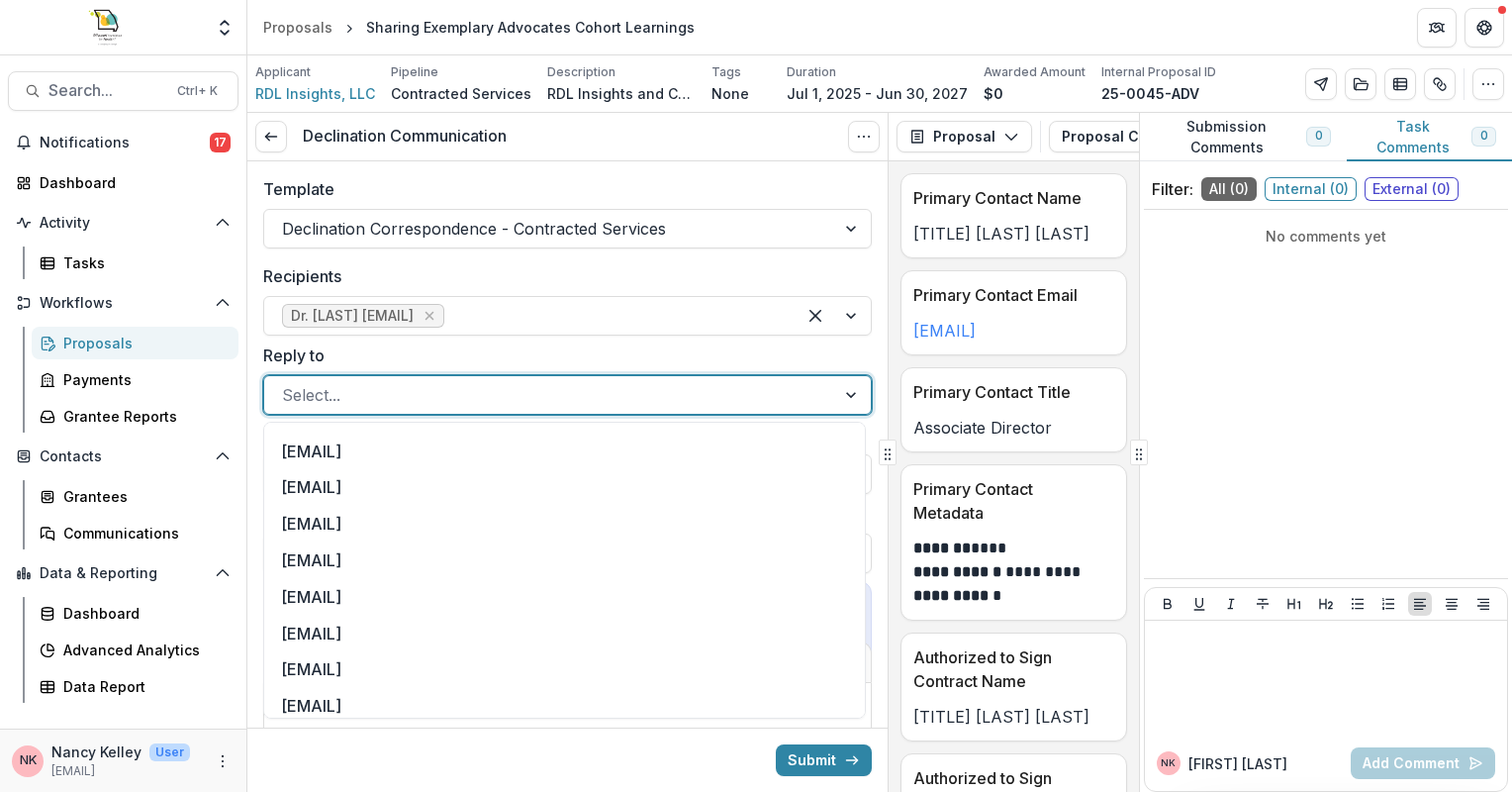 scroll, scrollTop: 1643, scrollLeft: 0, axis: vertical 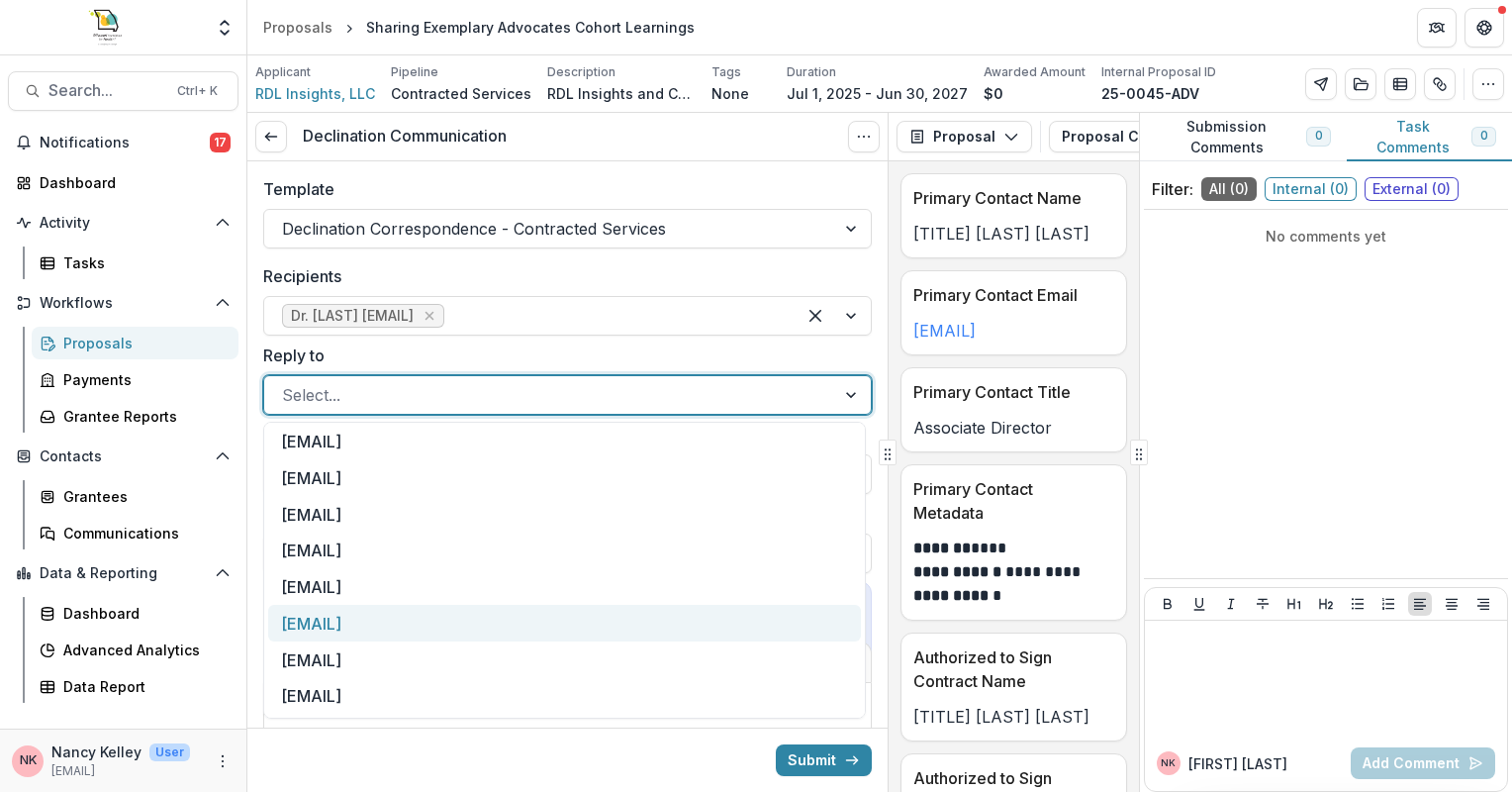 click on "[EMAIL]" at bounding box center [564, 623] 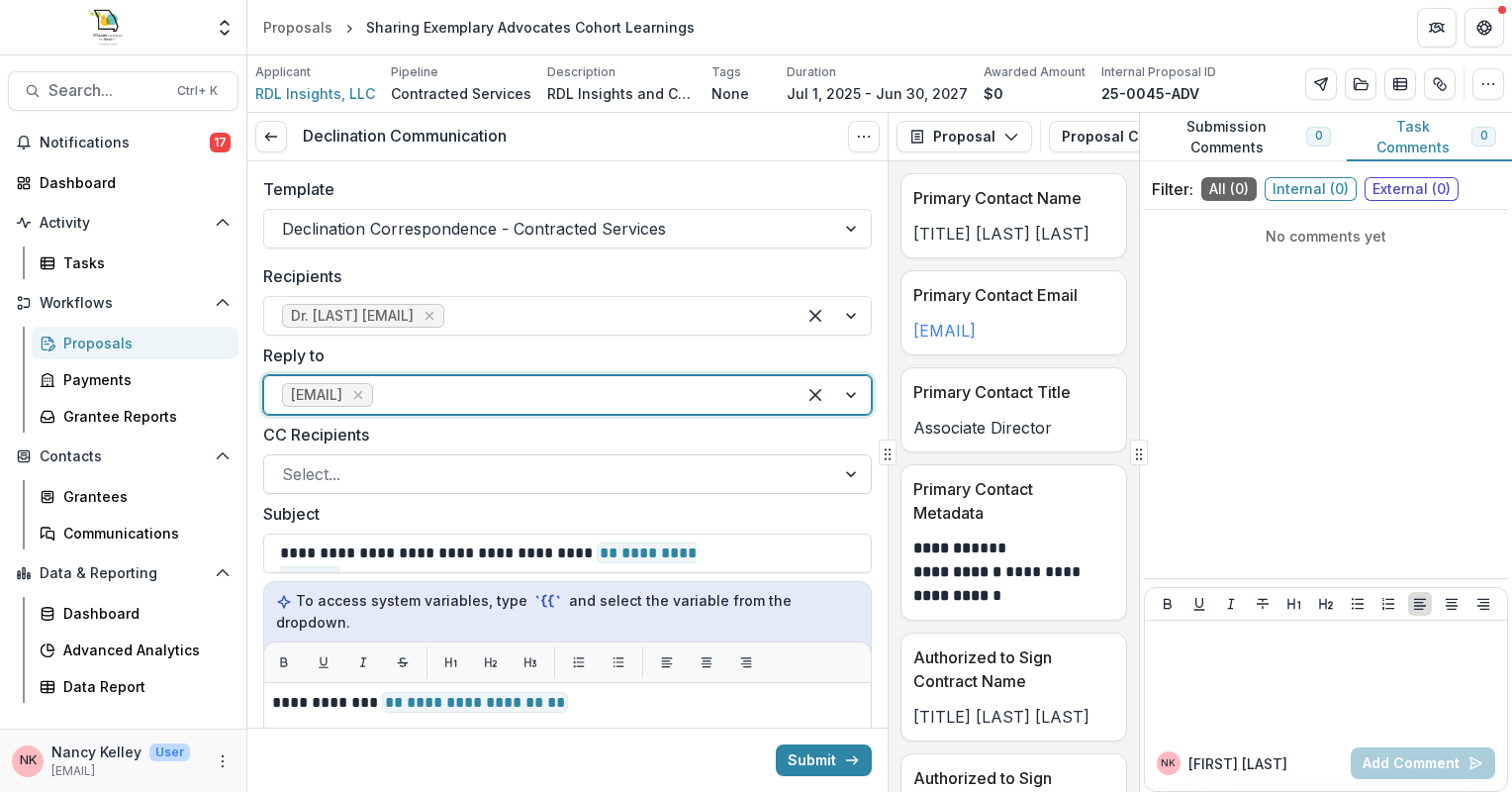 click at bounding box center [853, 474] 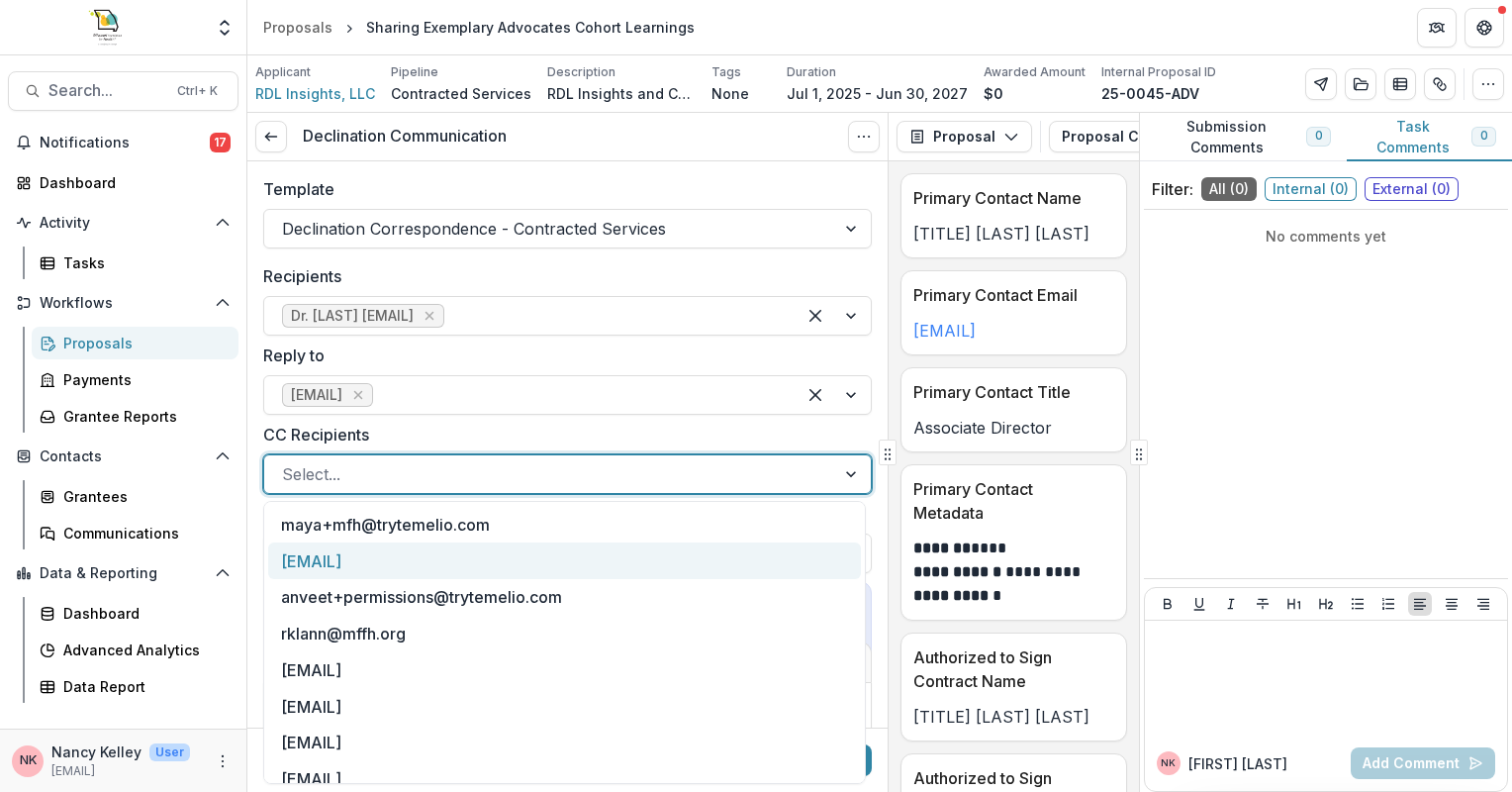 click on "[EMAIL]" at bounding box center (564, 560) 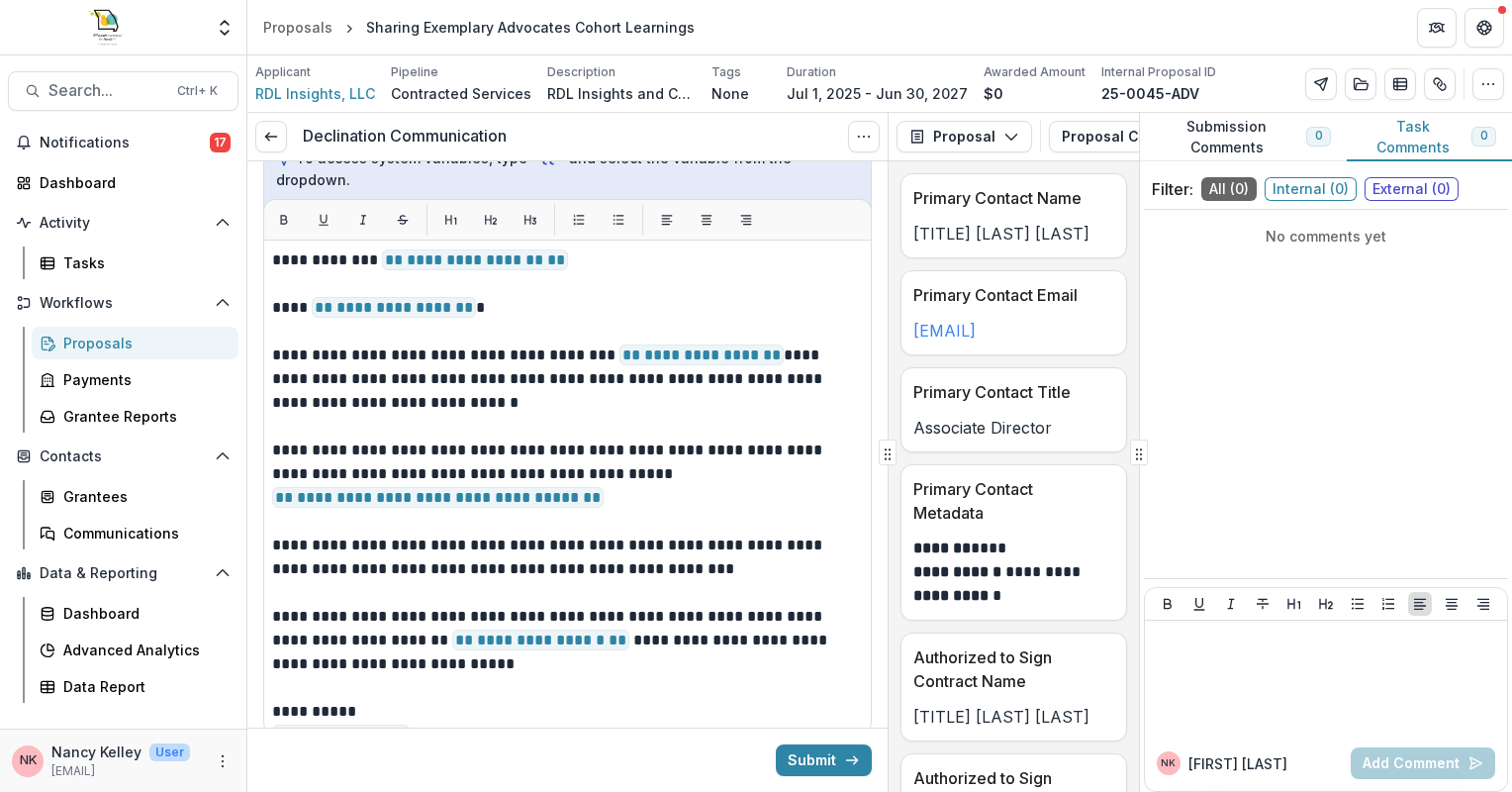 scroll, scrollTop: 457, scrollLeft: 0, axis: vertical 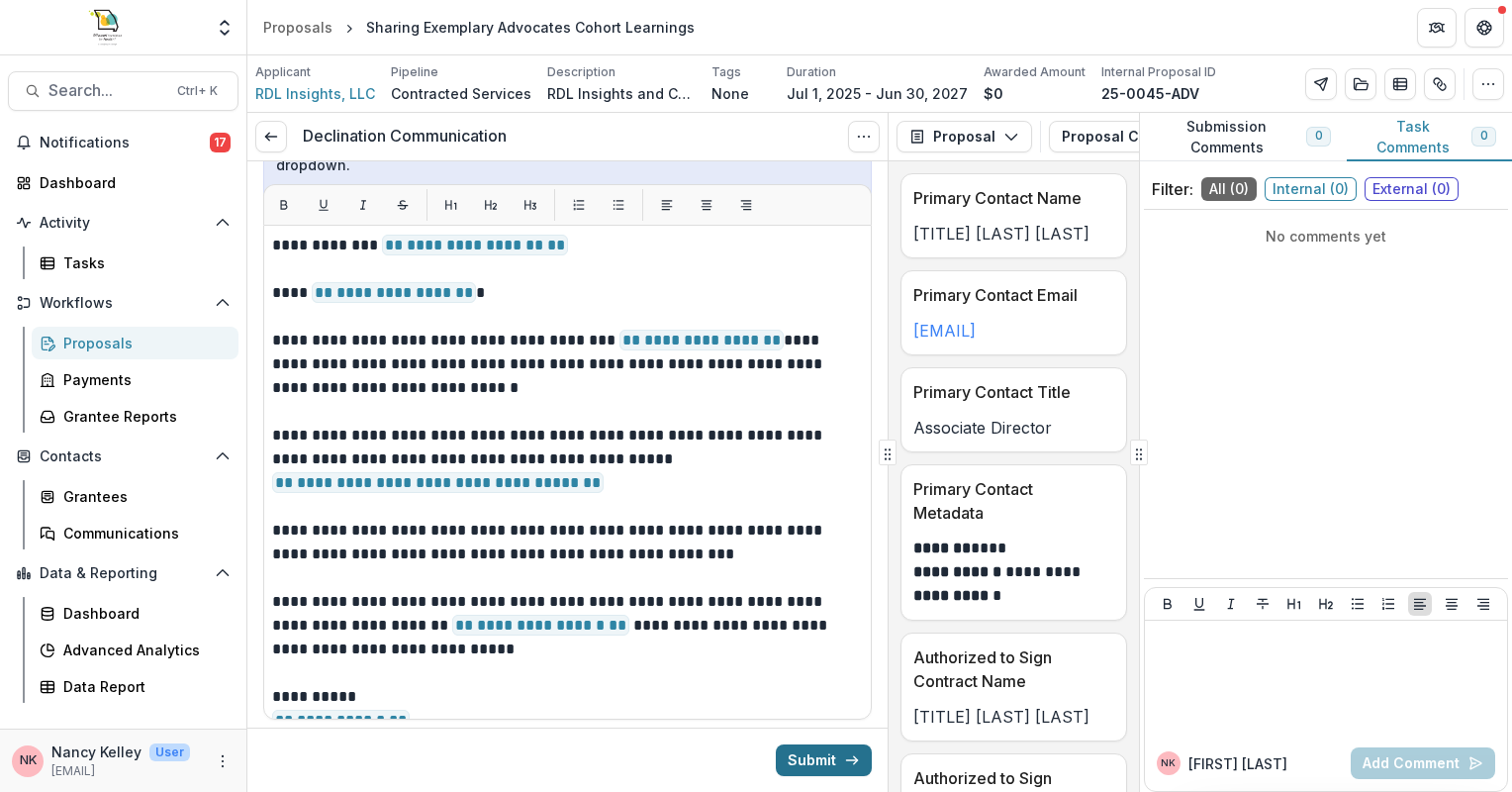 click on "Submit" at bounding box center (823, 760) 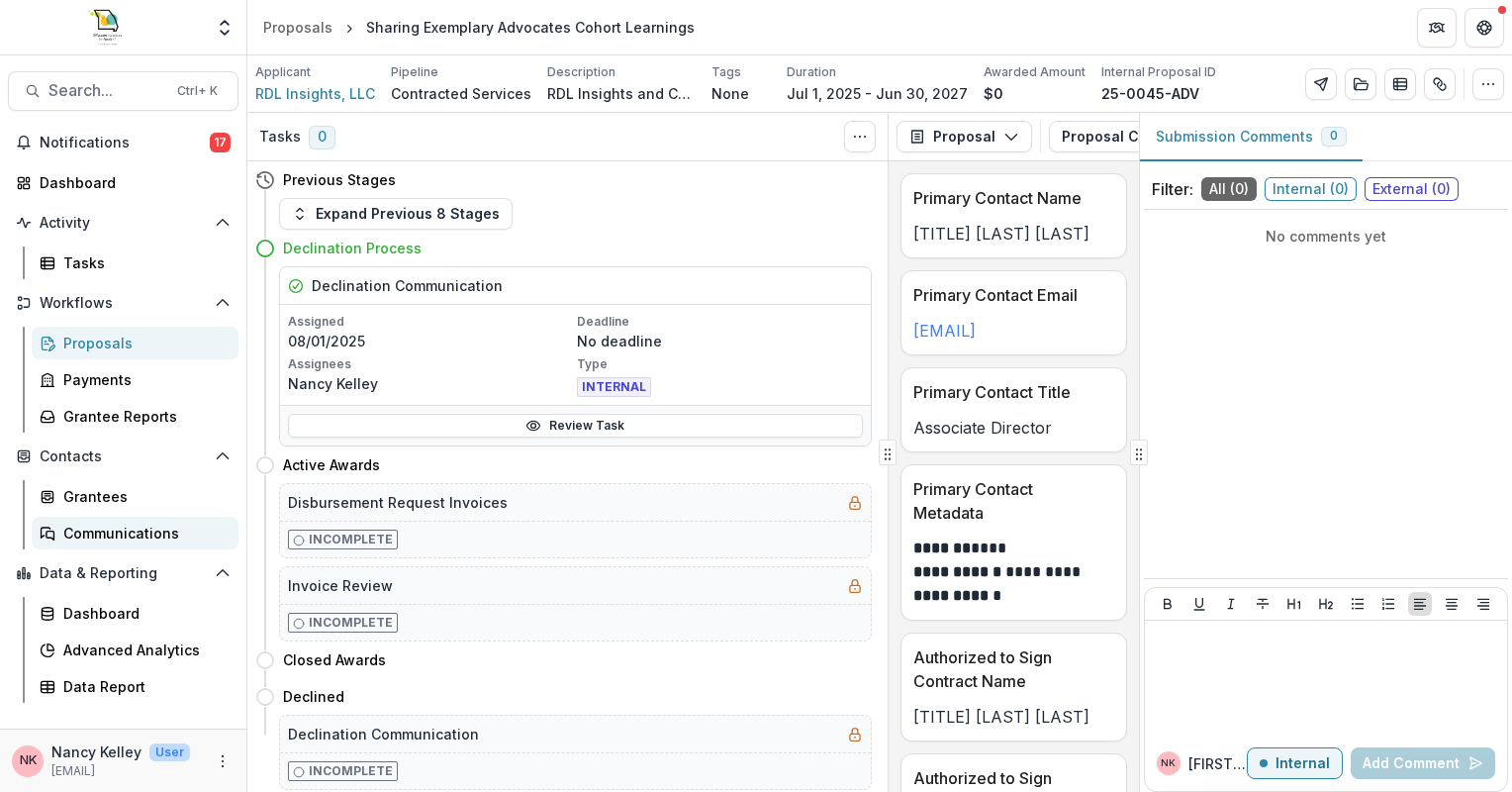 click on "Communications" at bounding box center [142, 533] 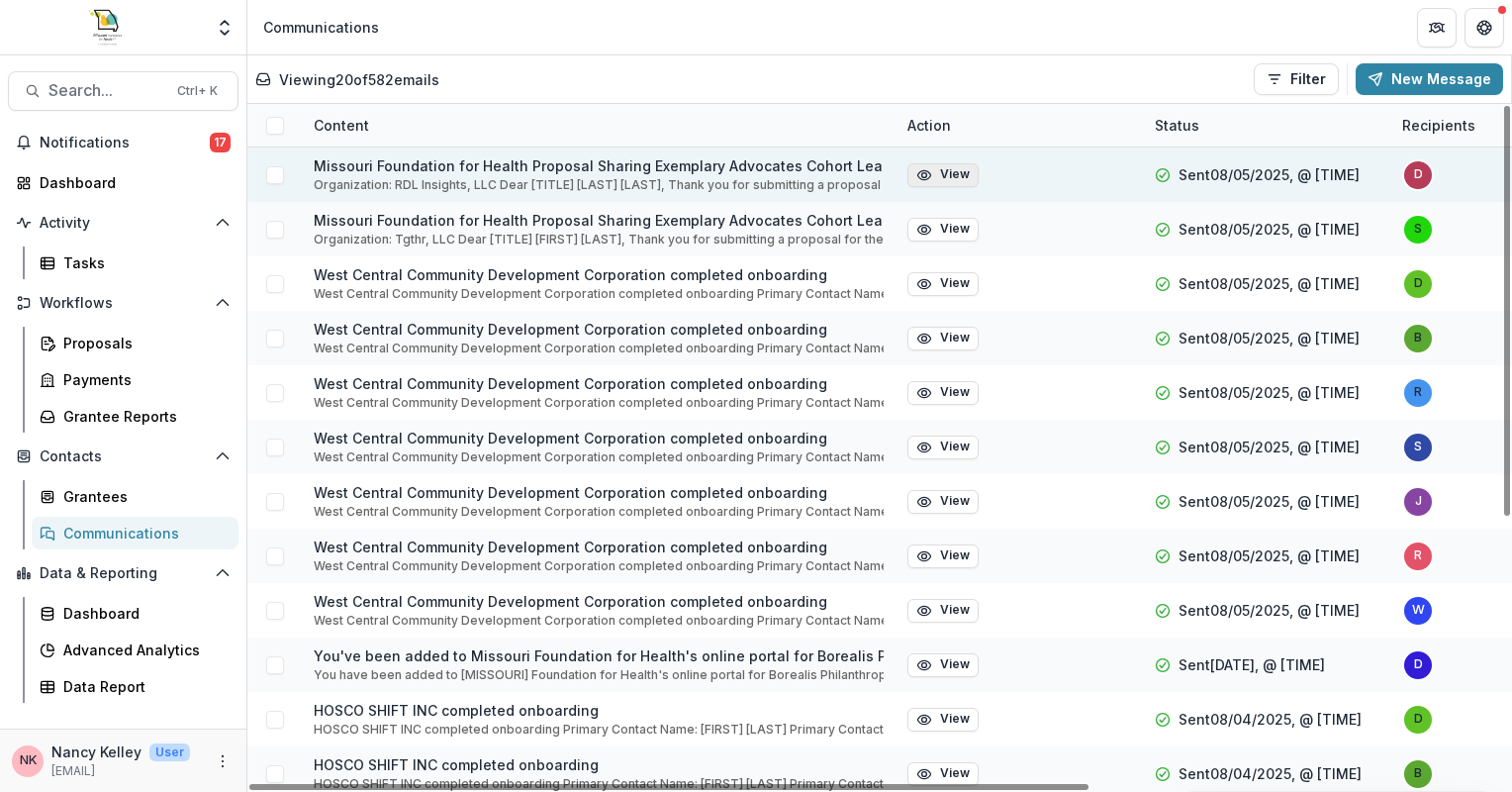 click on "View" at bounding box center [943, 175] 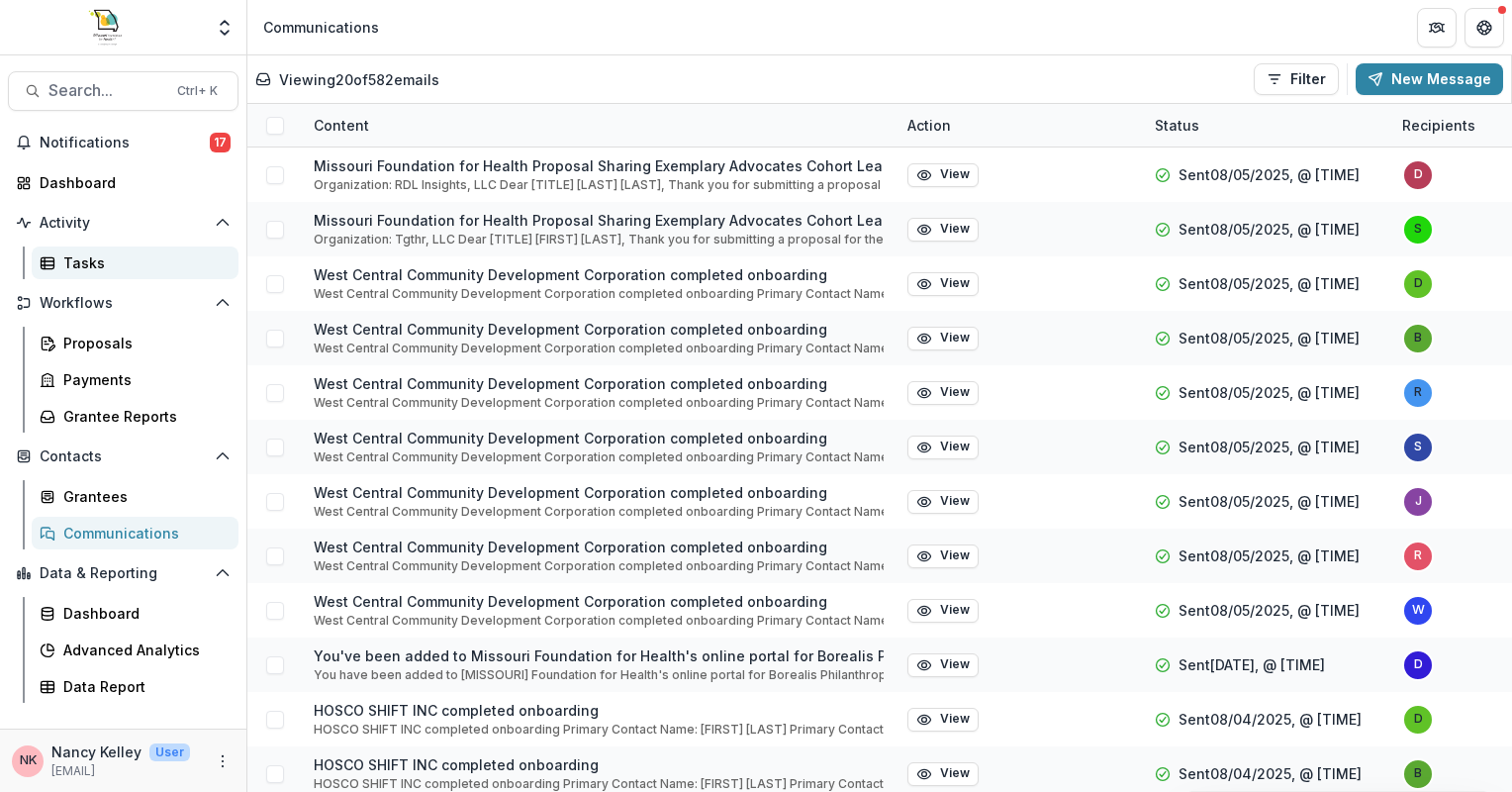 click on "Tasks" at bounding box center [142, 262] 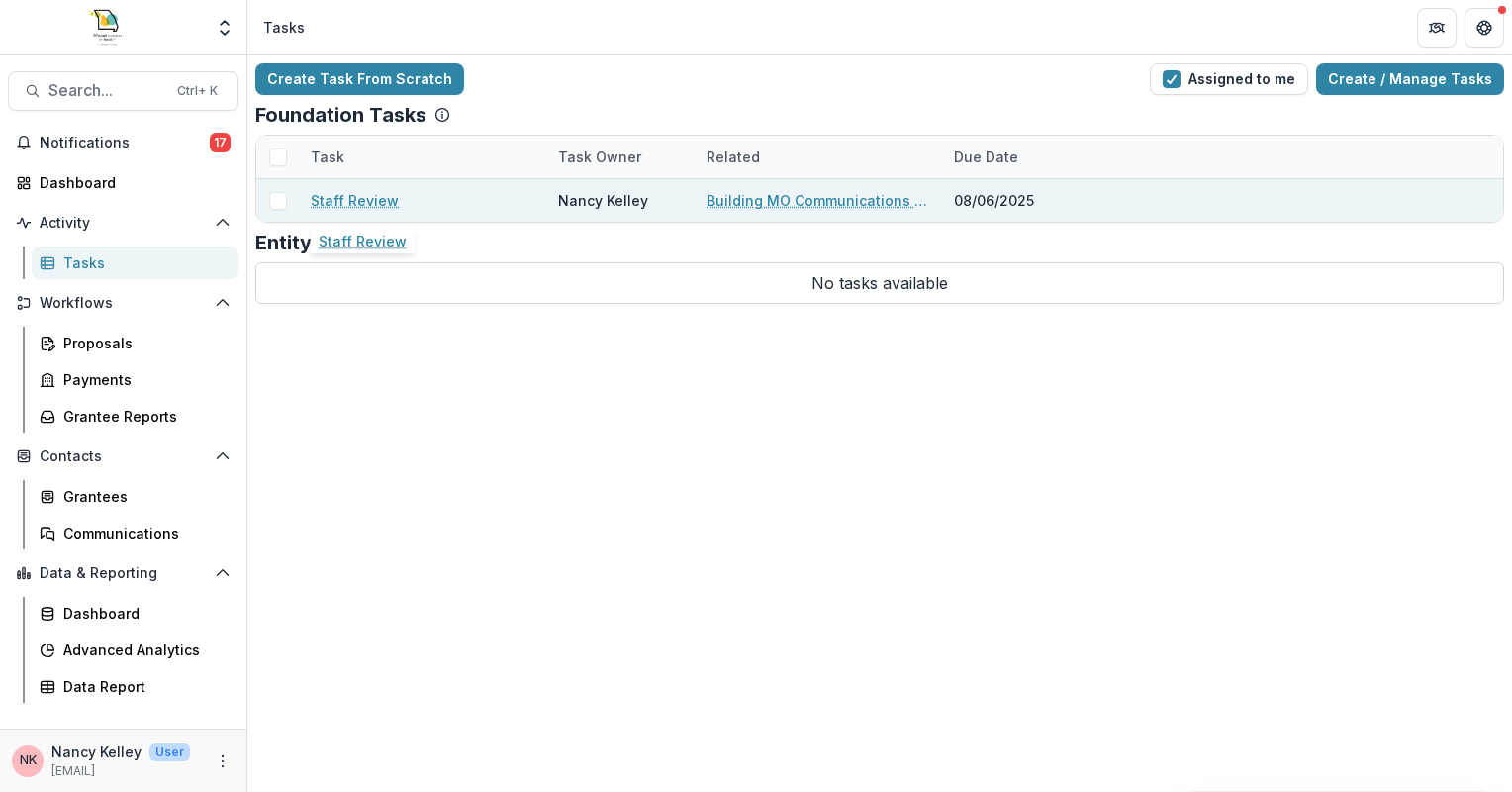 click on "Staff Review" at bounding box center (354, 200) 